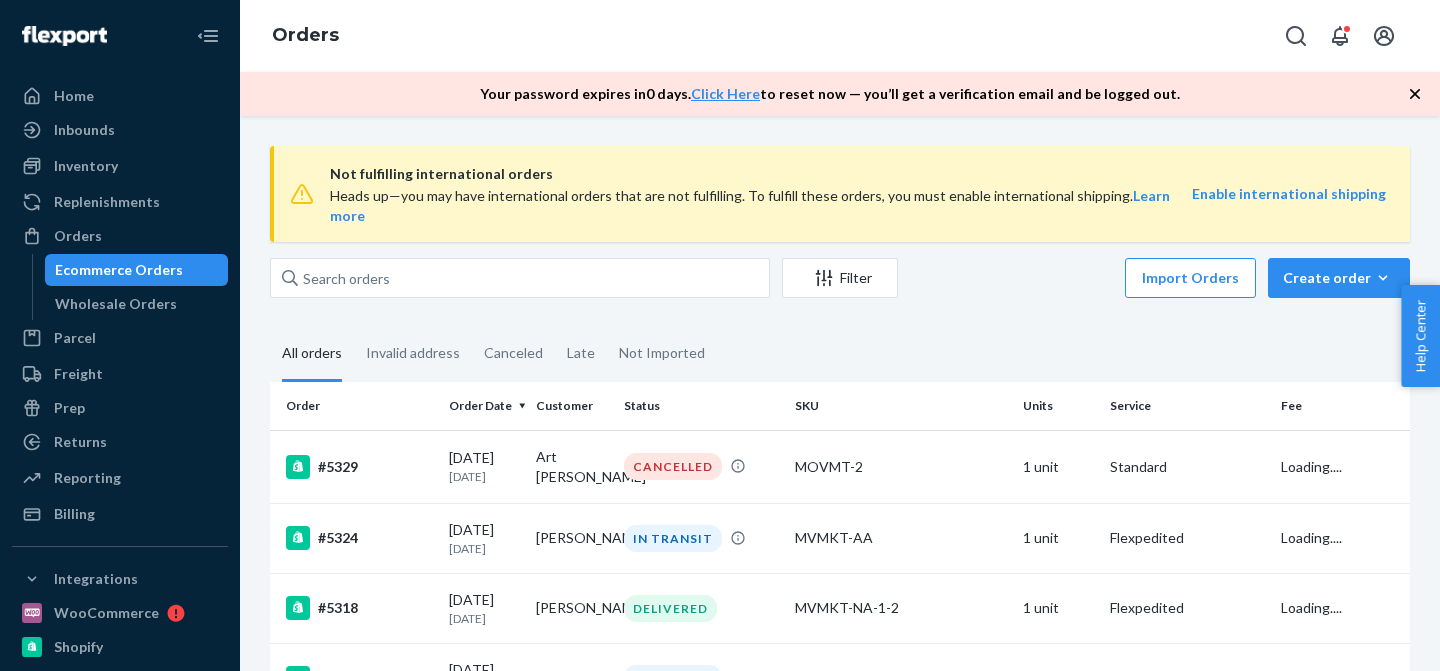 scroll, scrollTop: 0, scrollLeft: 0, axis: both 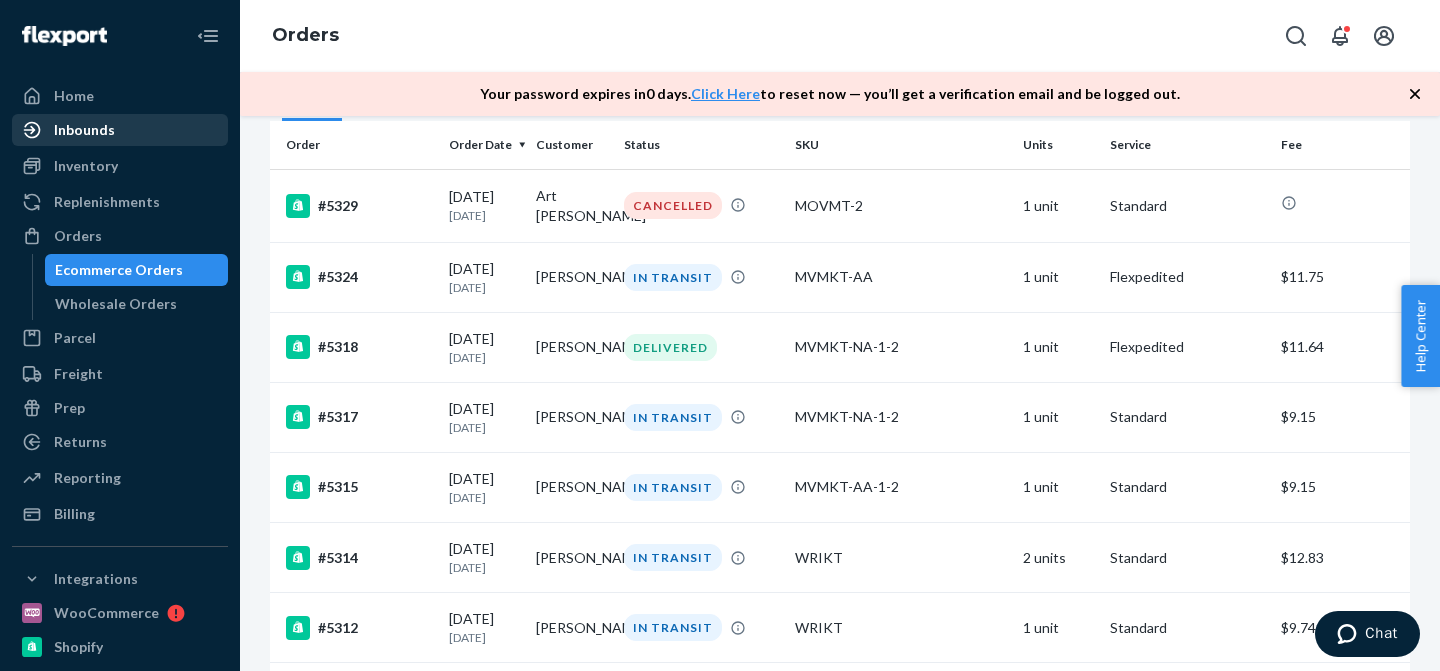 click on "Inbounds" at bounding box center [120, 130] 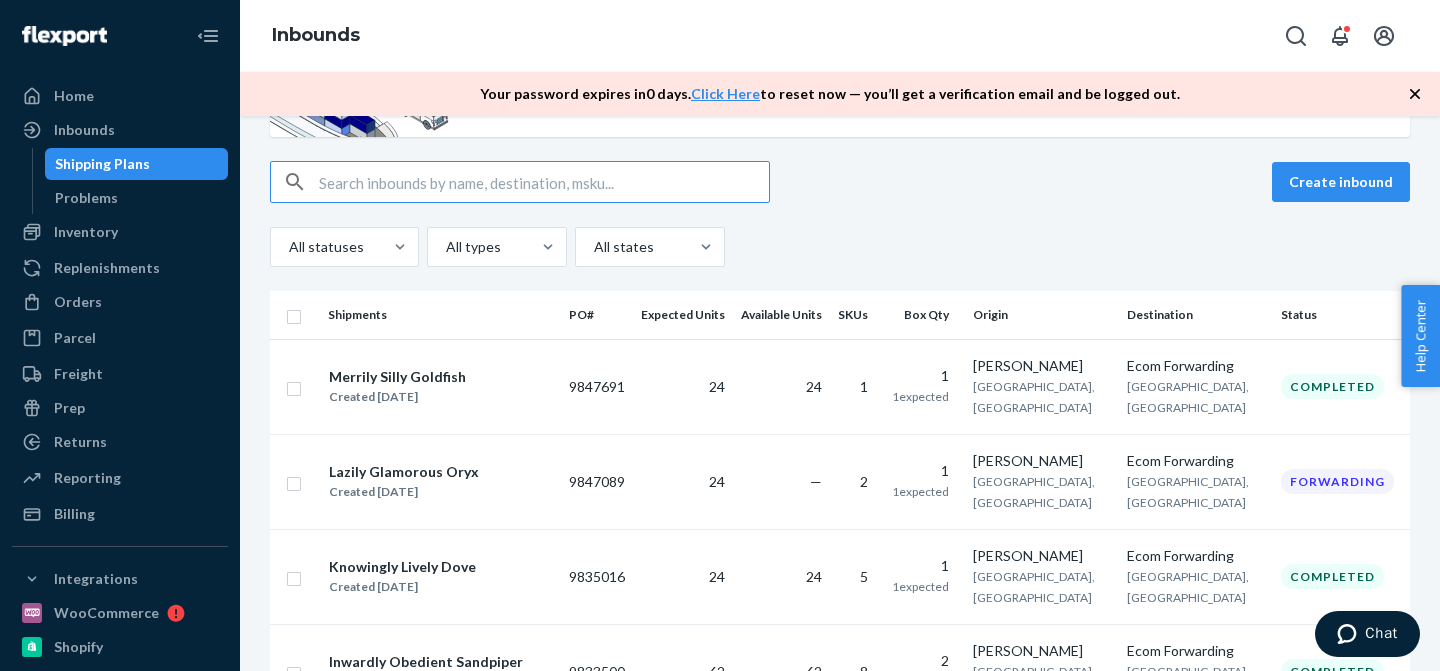 scroll, scrollTop: 156, scrollLeft: 0, axis: vertical 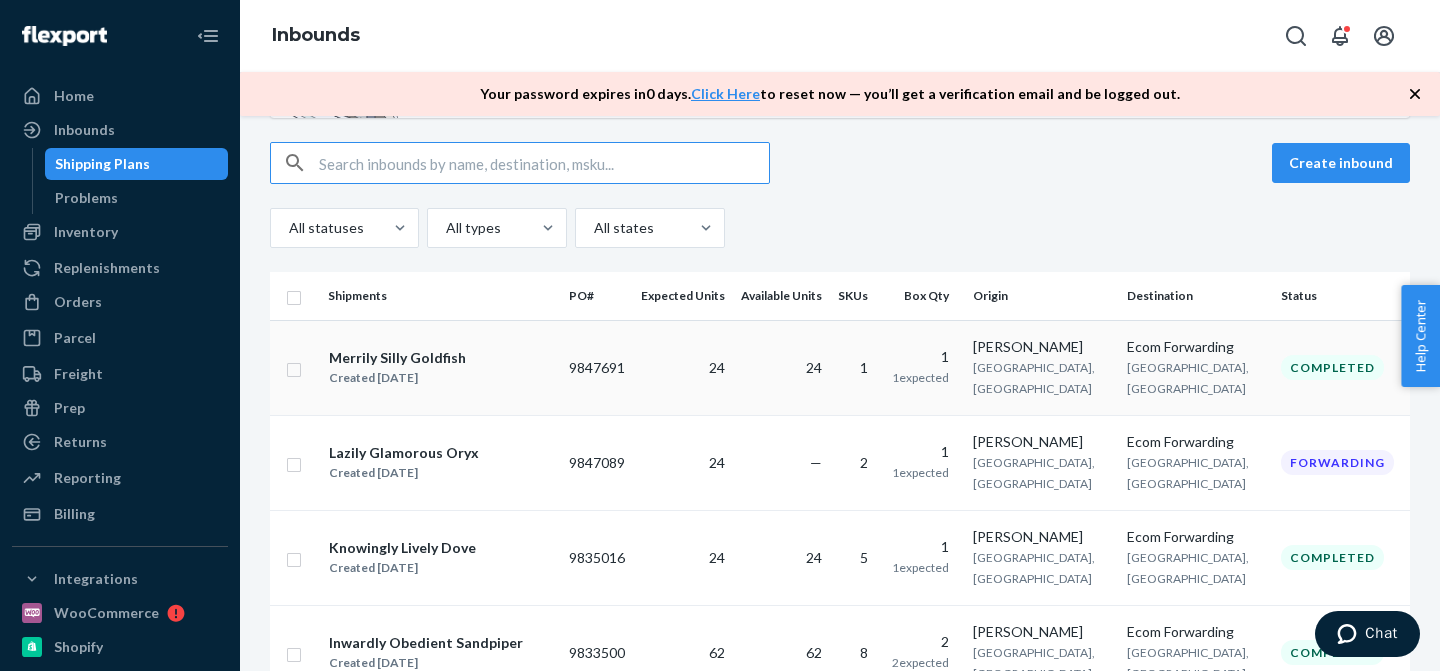 click on "Merrily Silly Goldfish Created [DATE]" at bounding box center (440, 368) 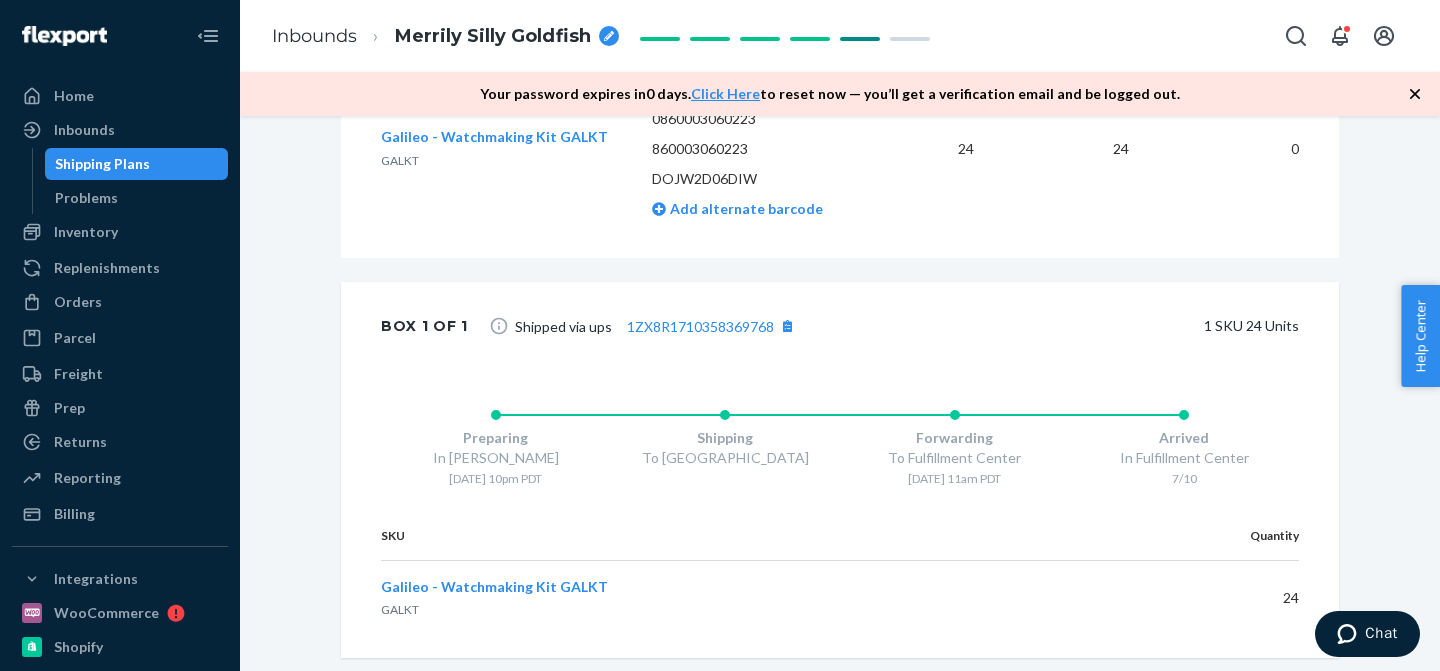 scroll, scrollTop: 794, scrollLeft: 0, axis: vertical 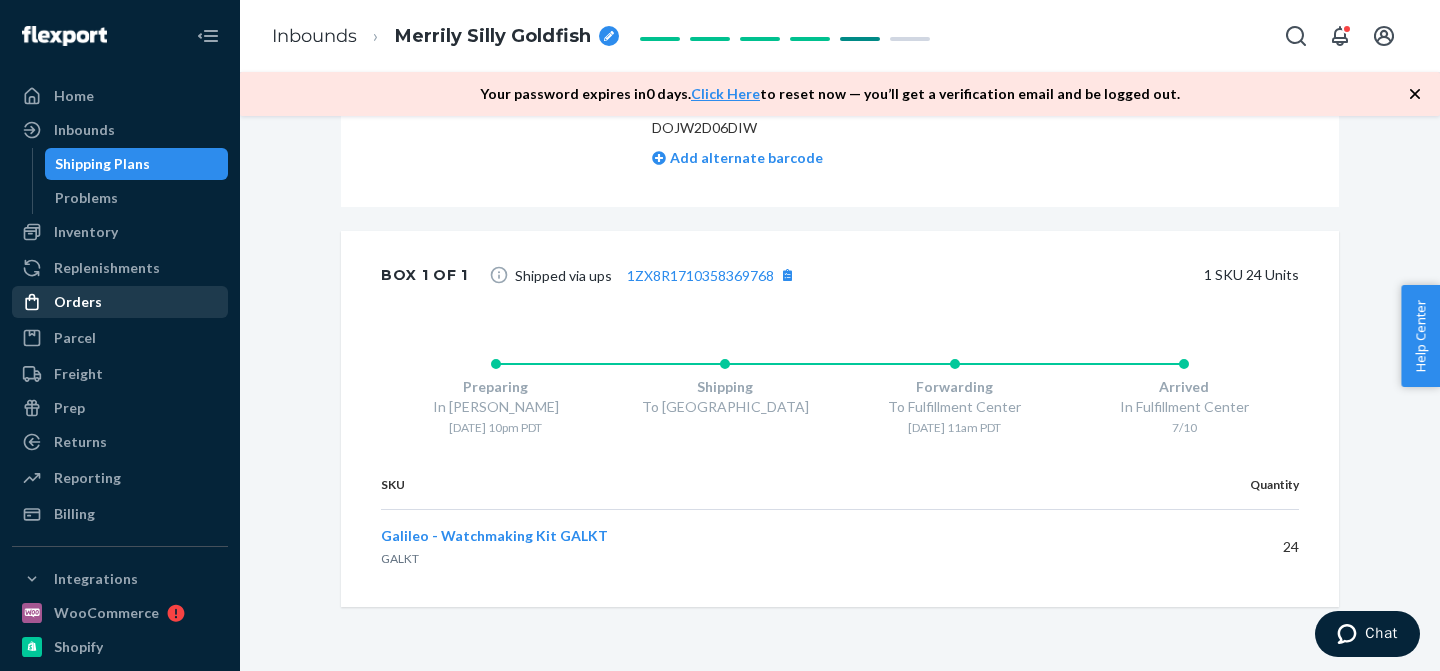 click on "Orders" at bounding box center [120, 302] 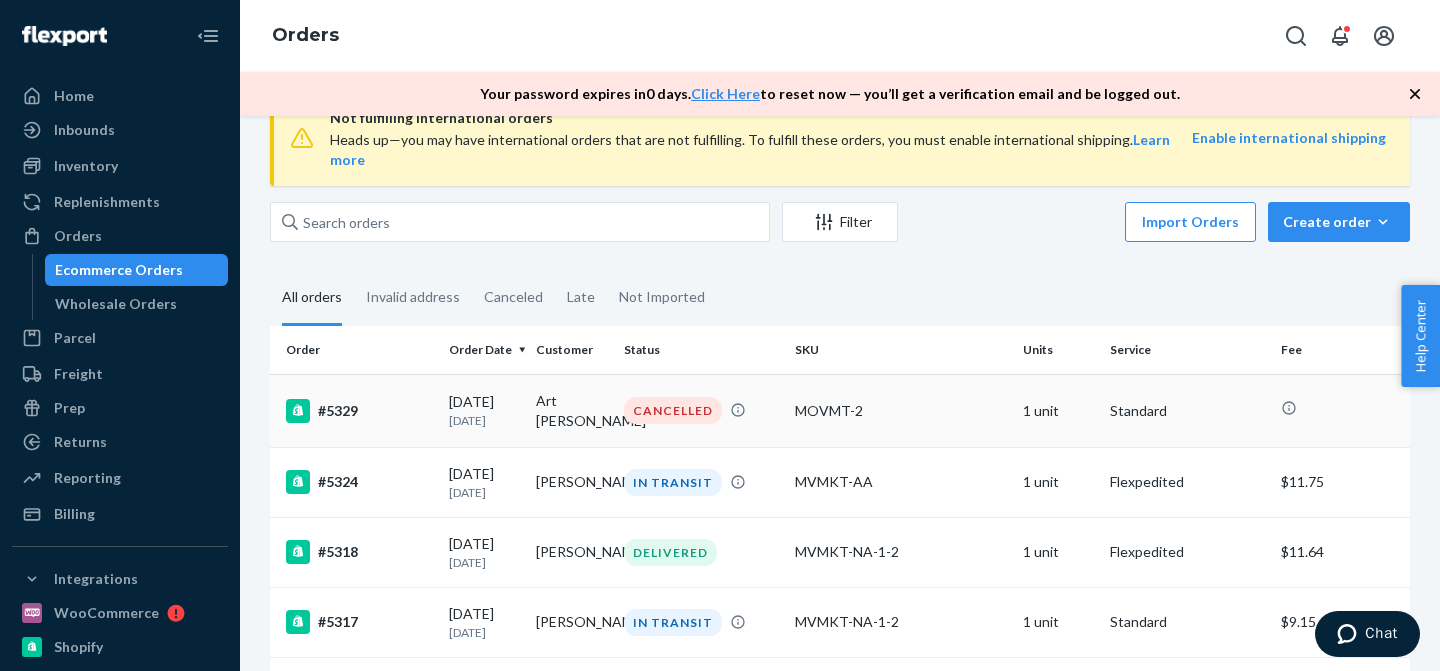 scroll, scrollTop: 0, scrollLeft: 0, axis: both 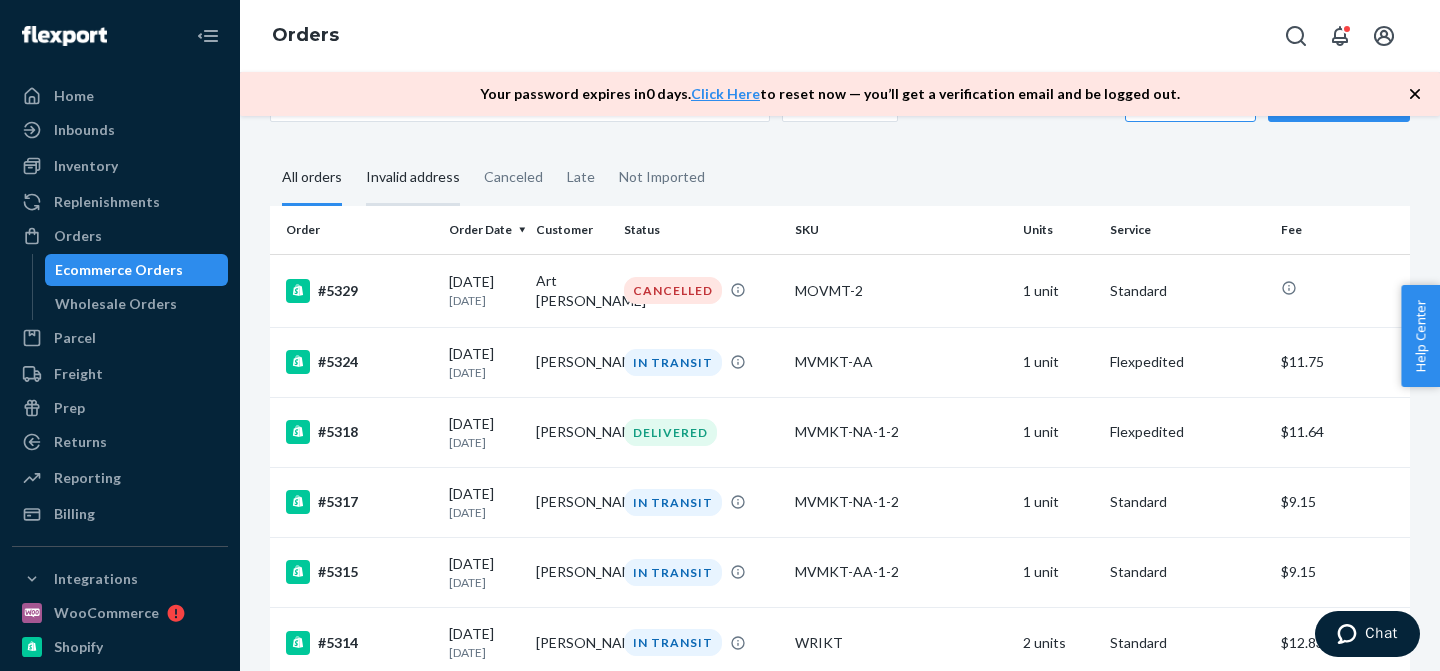 click on "Invalid address" at bounding box center [413, 178] 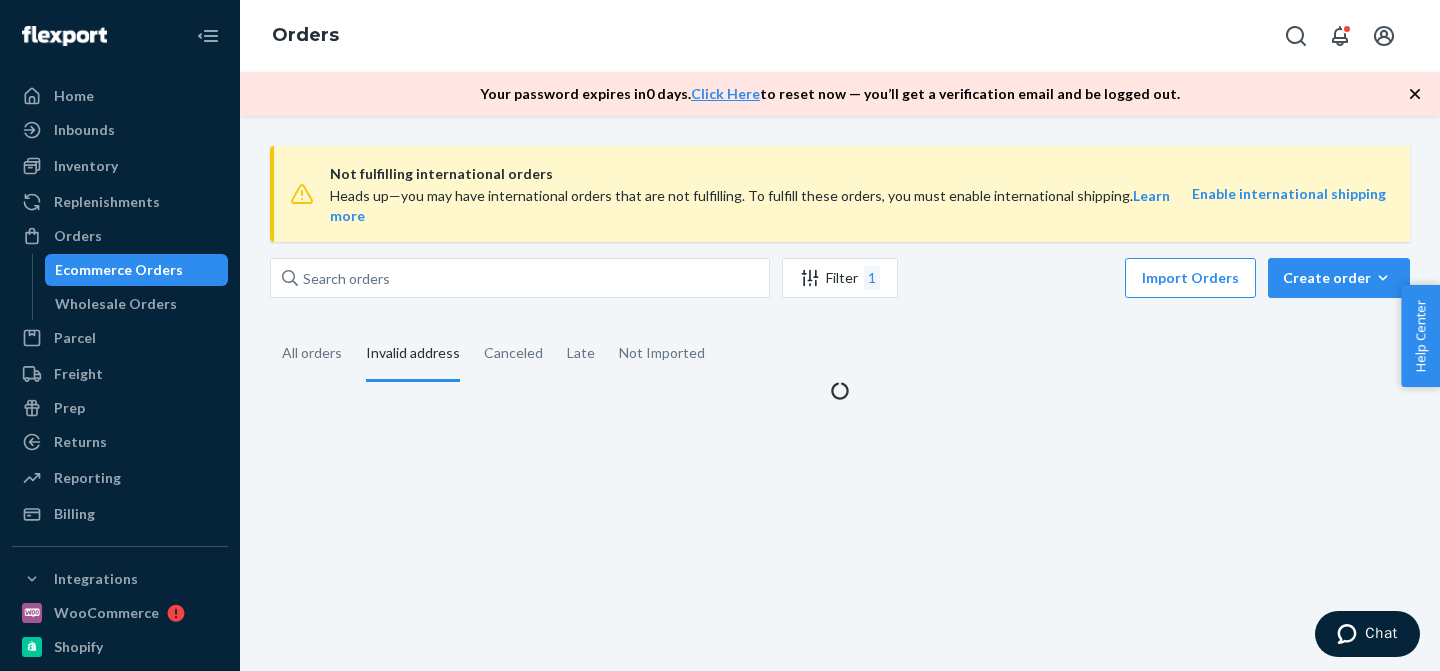 scroll, scrollTop: 0, scrollLeft: 0, axis: both 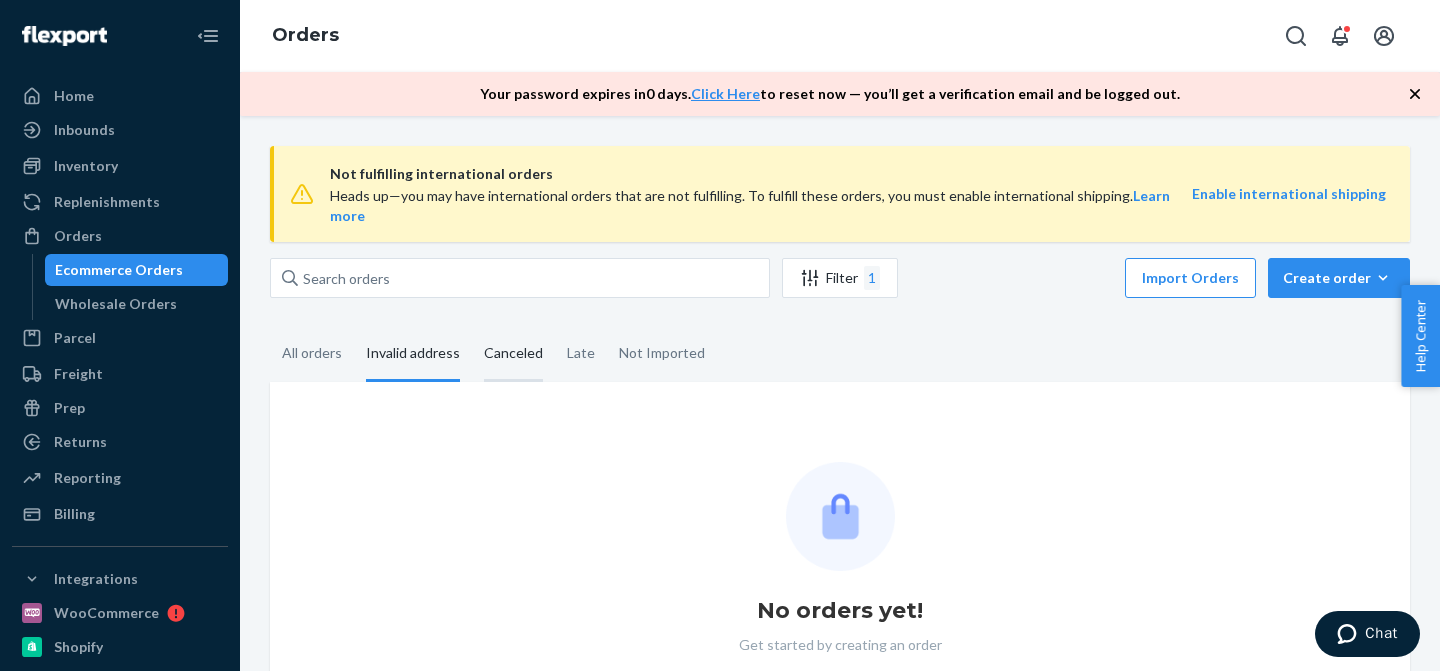 click on "Canceled" at bounding box center (513, 354) 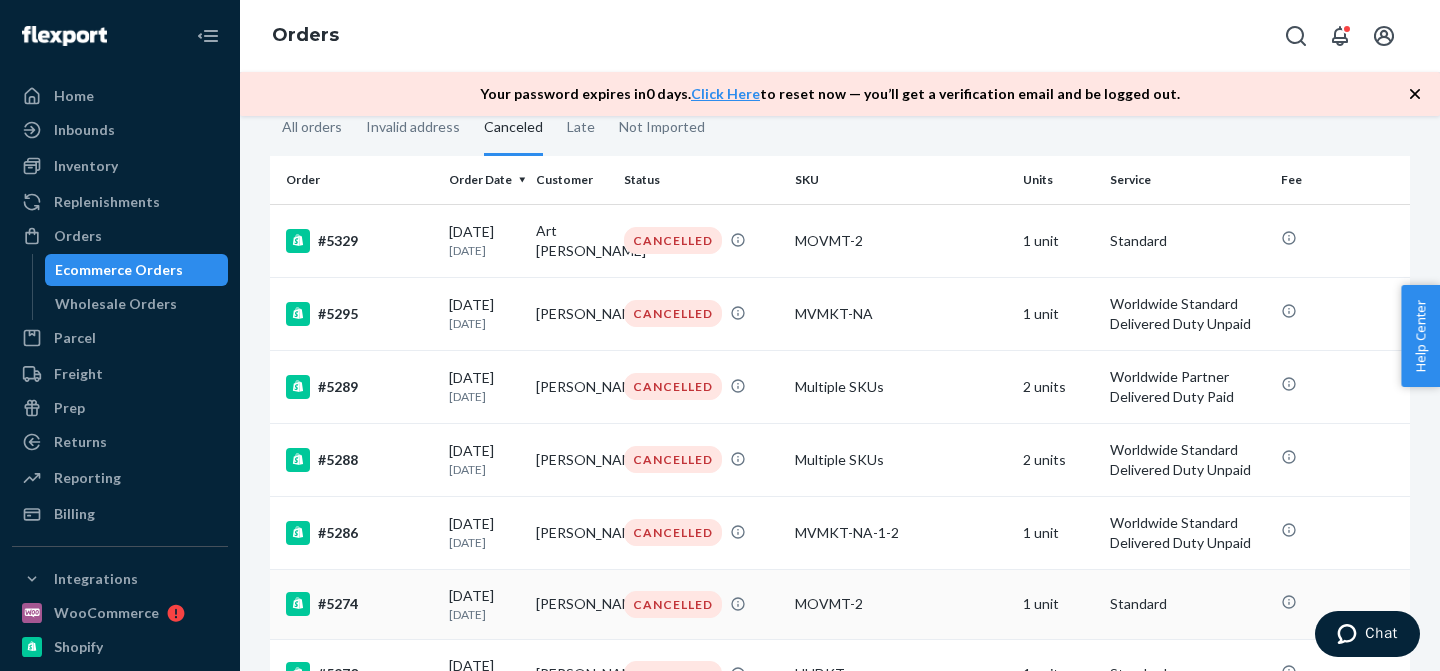 scroll, scrollTop: 0, scrollLeft: 0, axis: both 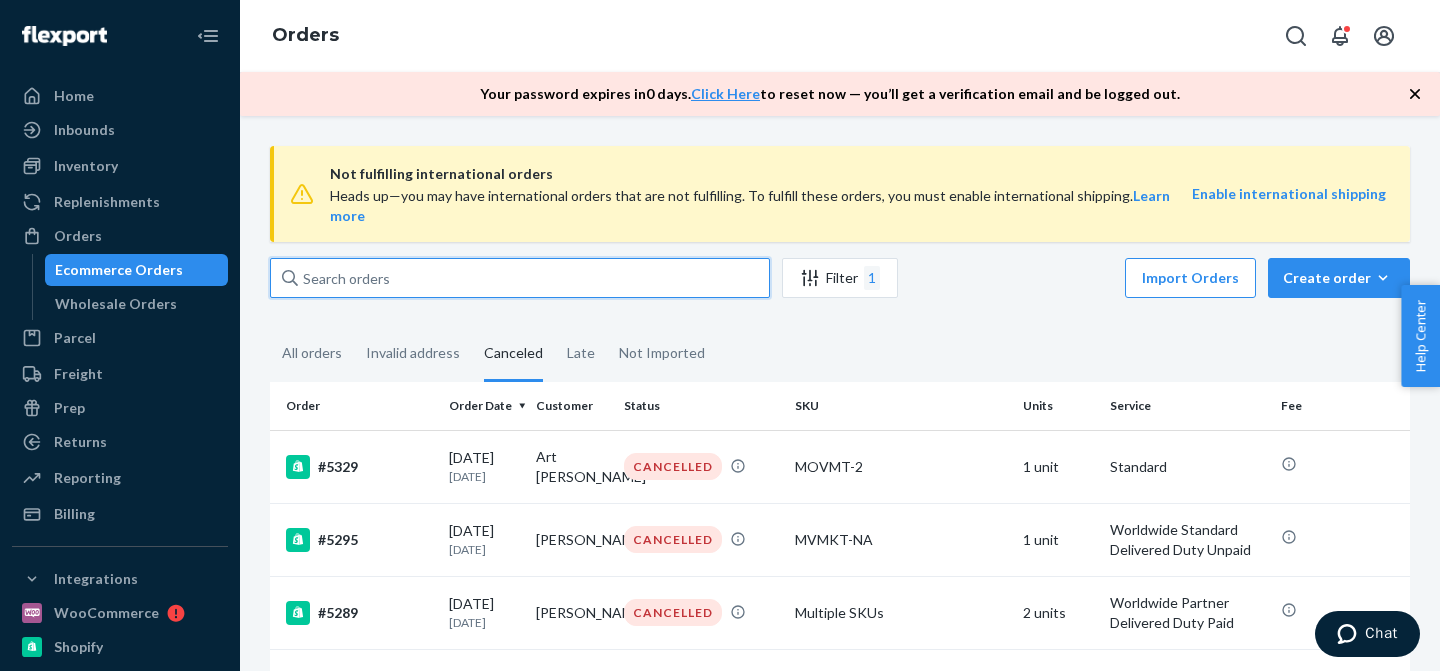 click at bounding box center [520, 278] 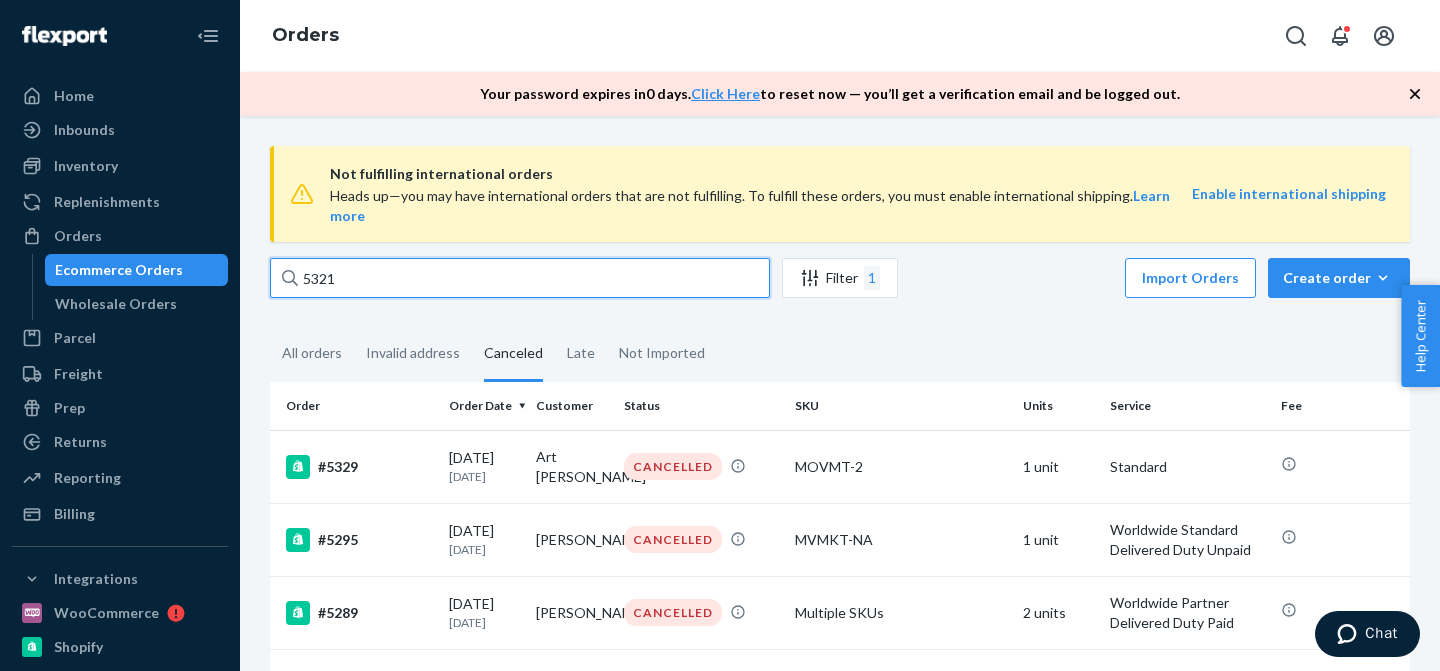 type on "5321" 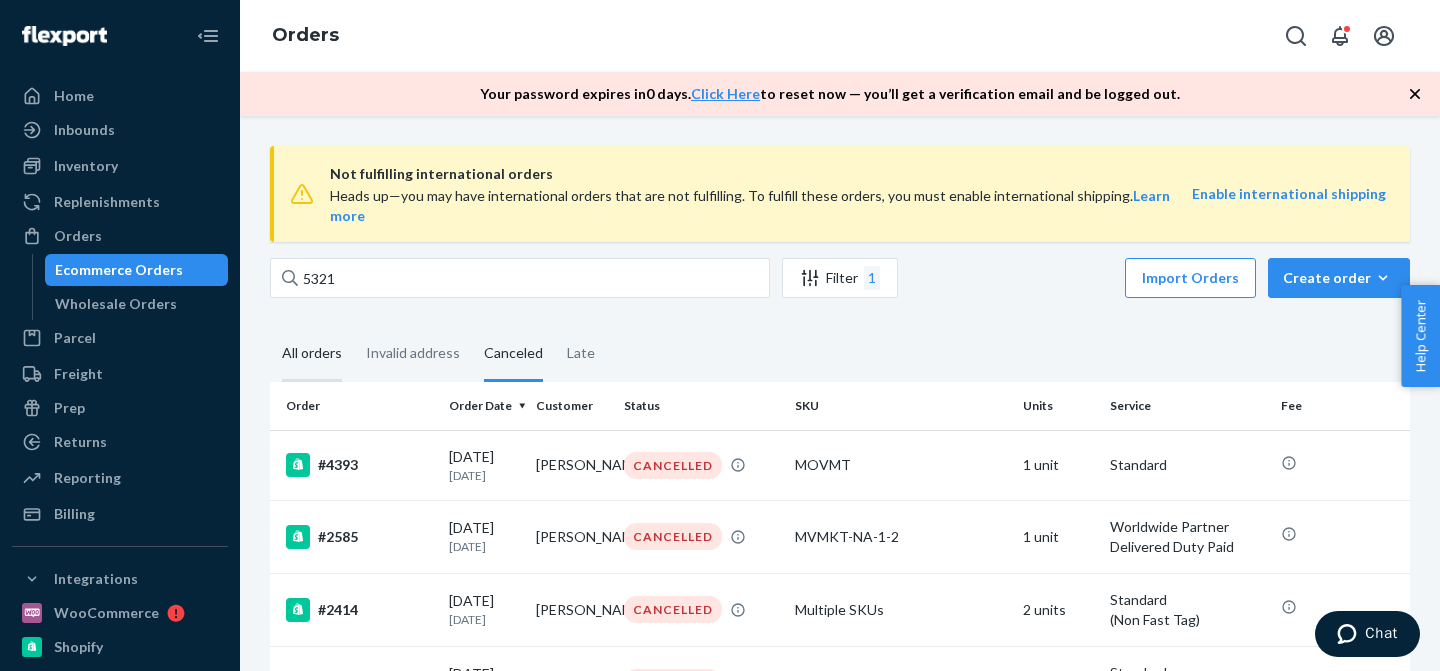 click on "All orders" at bounding box center [312, 354] 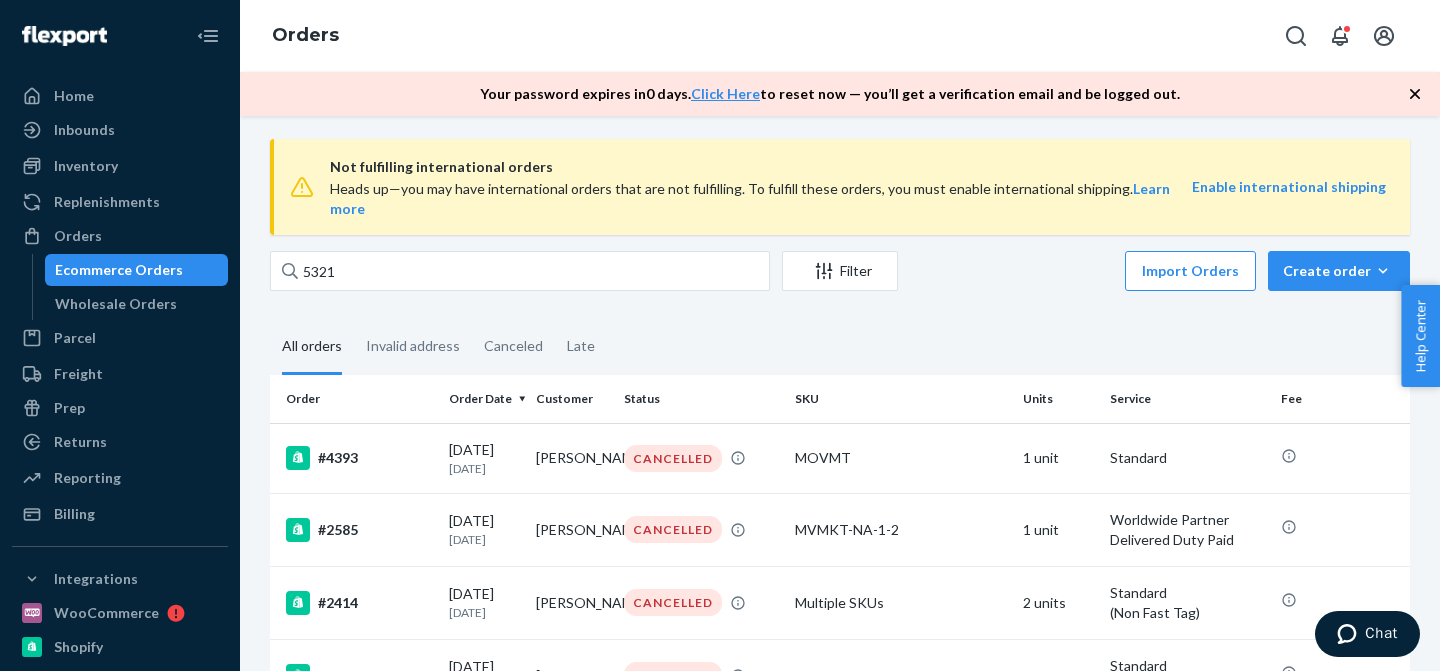 scroll, scrollTop: 0, scrollLeft: 0, axis: both 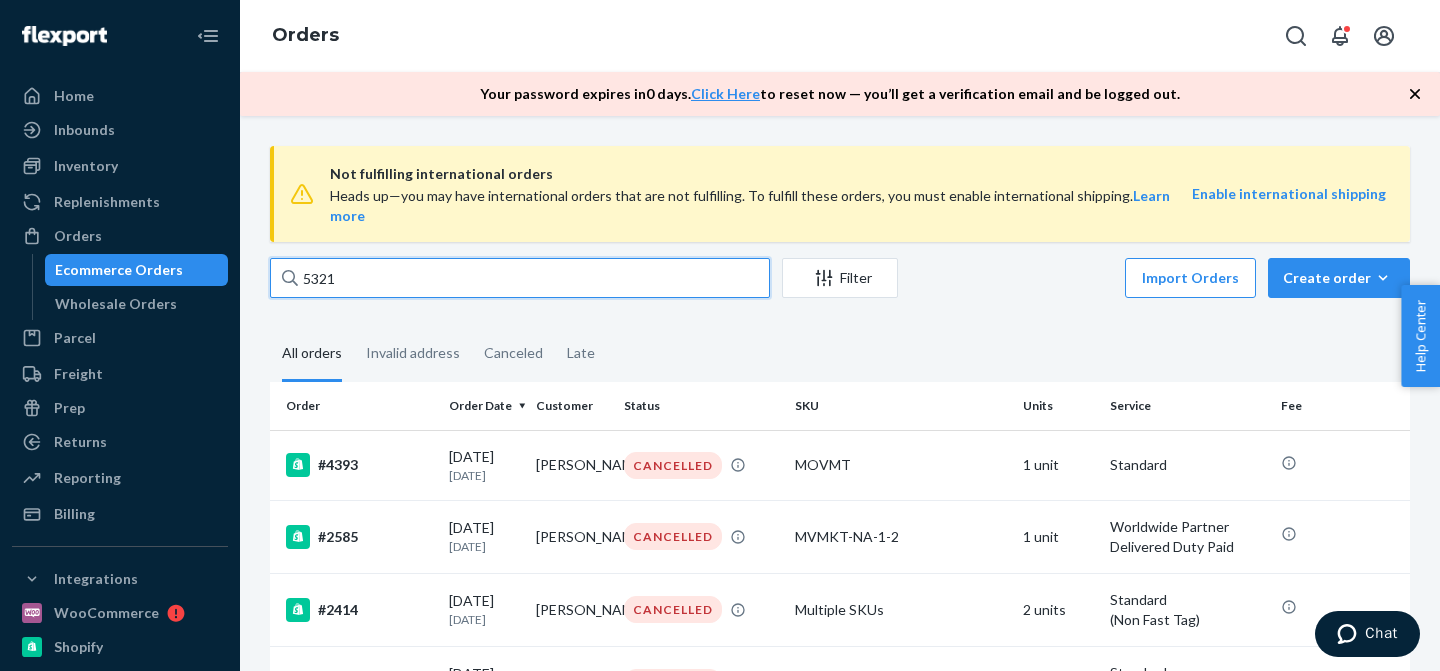 click on "5321" at bounding box center (520, 278) 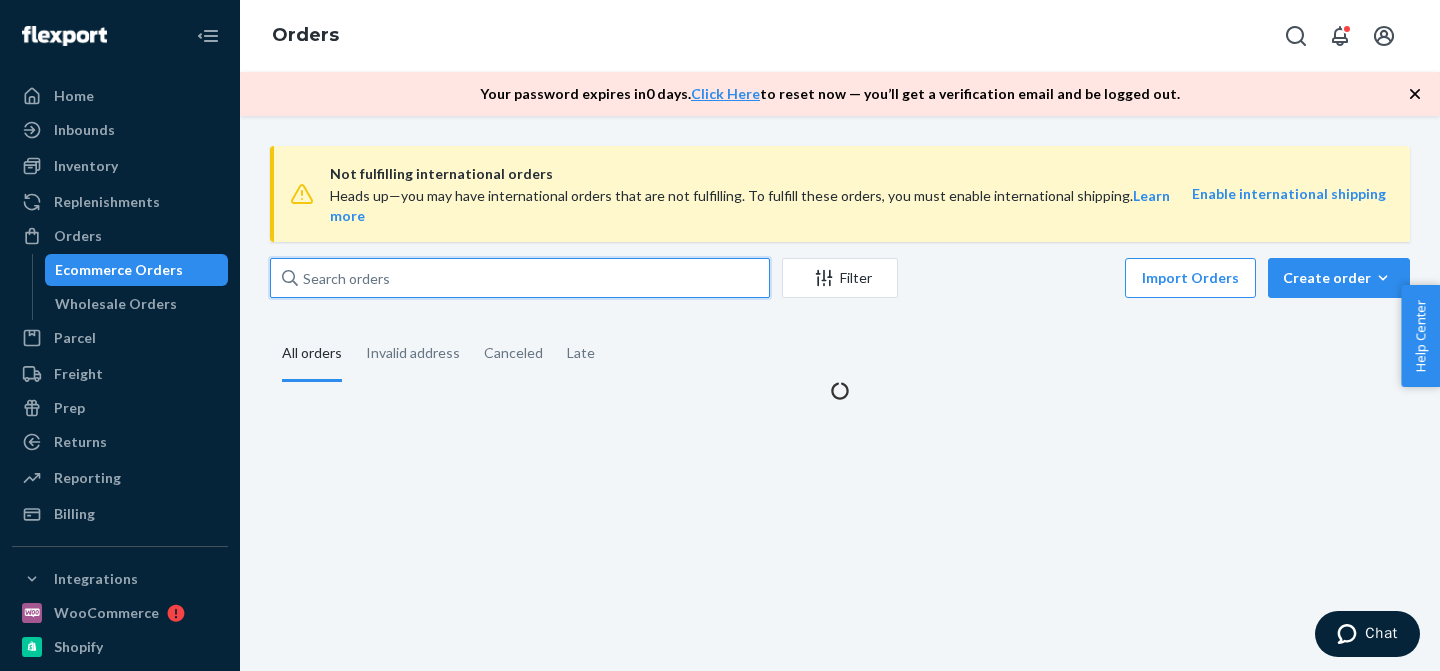 type 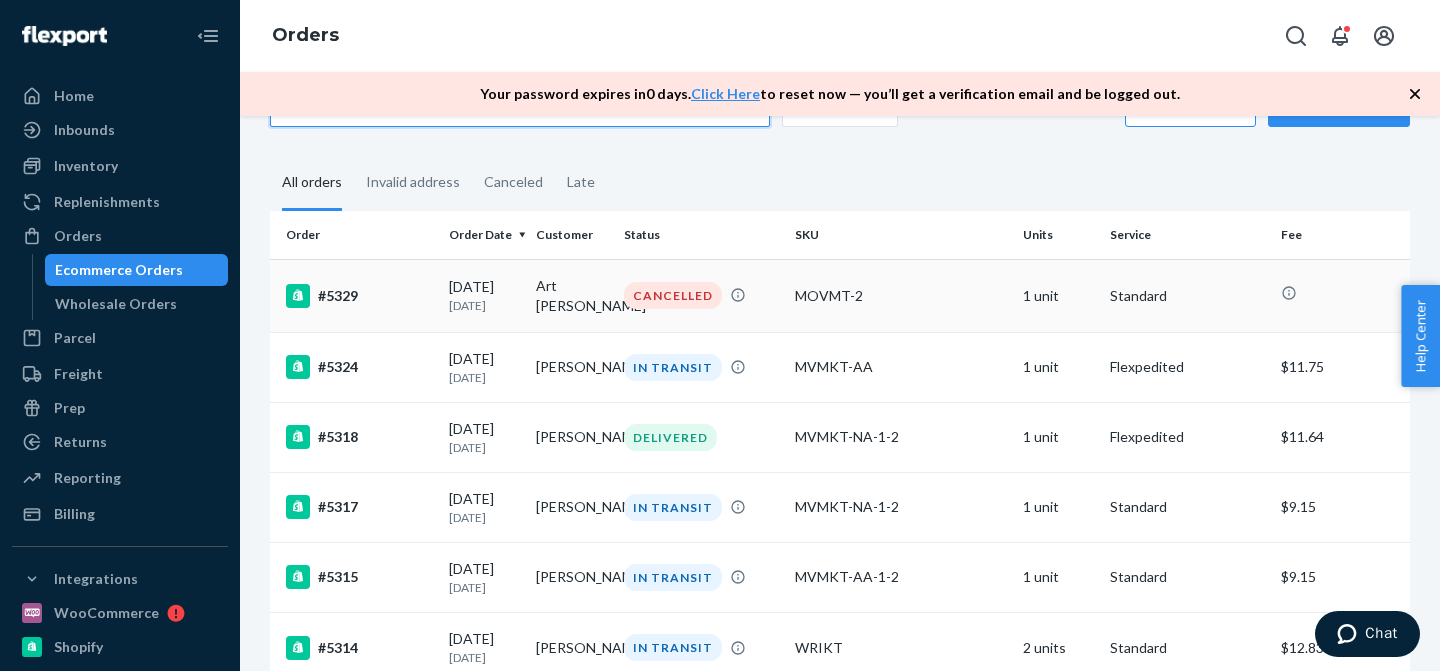 scroll, scrollTop: 0, scrollLeft: 0, axis: both 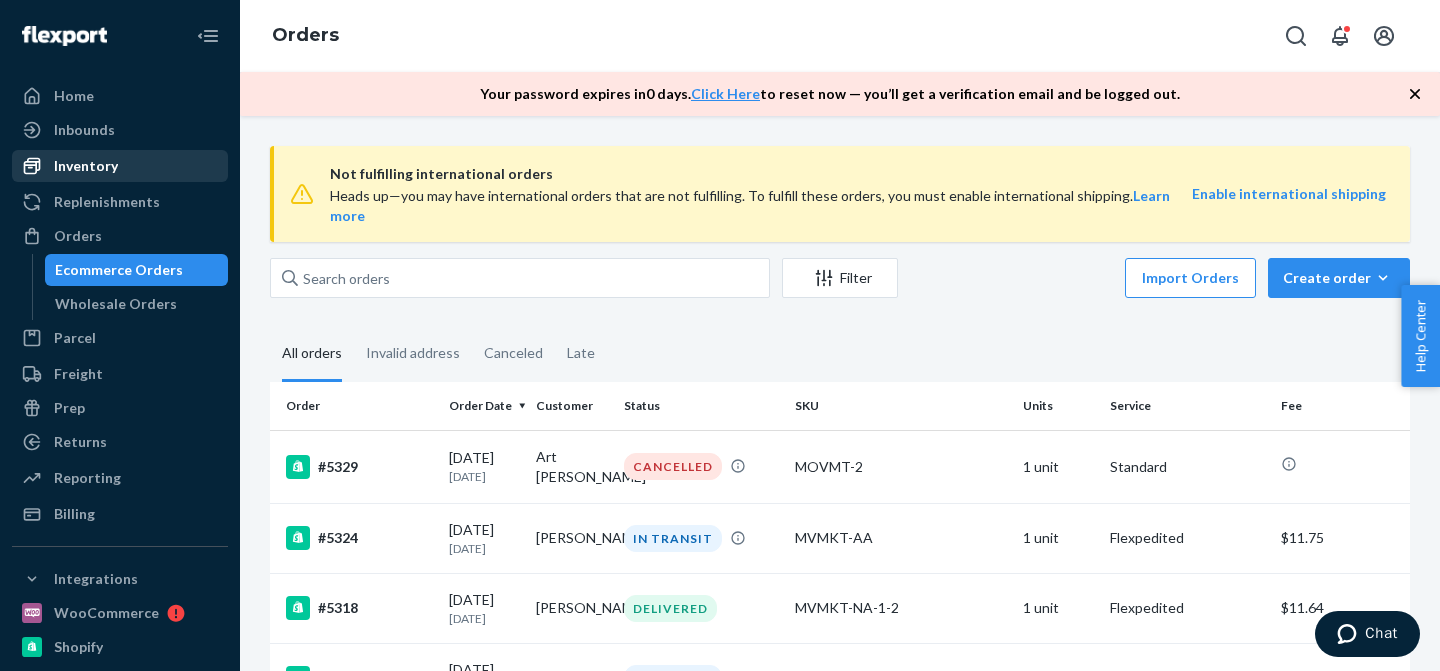click on "Inventory" at bounding box center [120, 166] 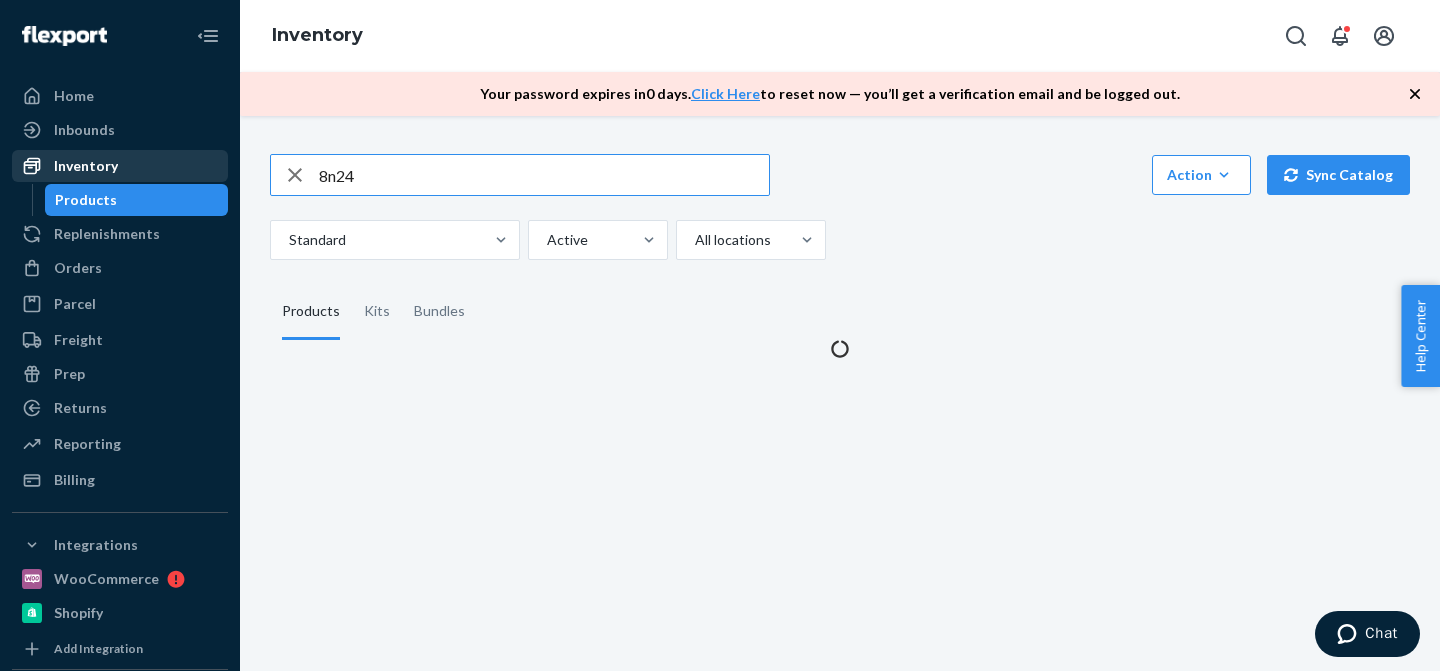 type on "8n24" 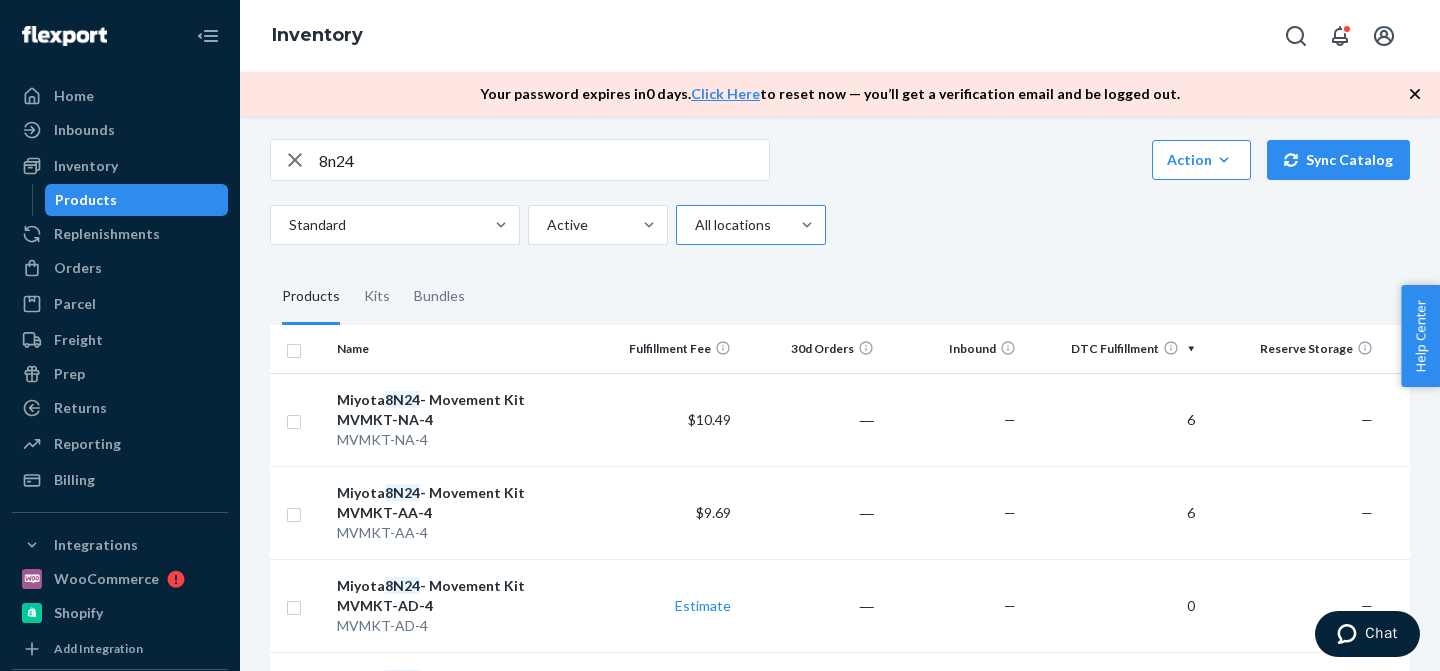 scroll, scrollTop: 0, scrollLeft: 0, axis: both 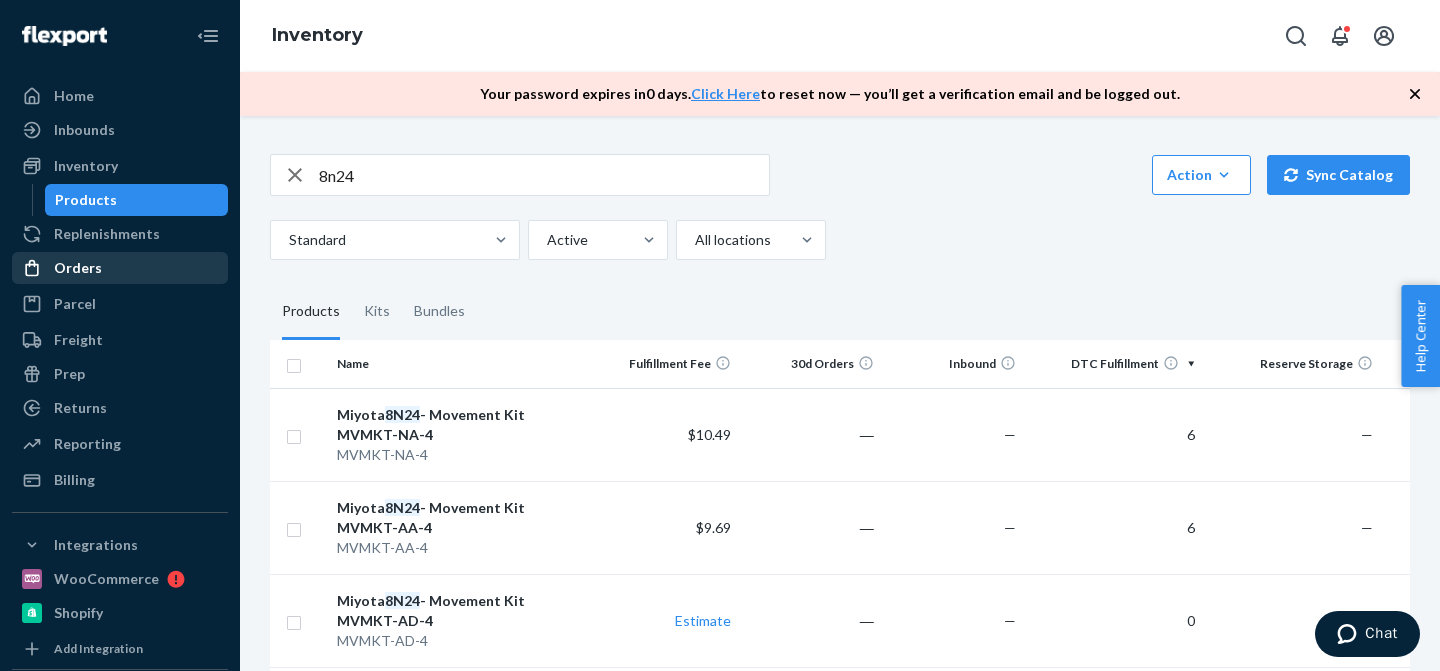 click on "Orders" at bounding box center [120, 268] 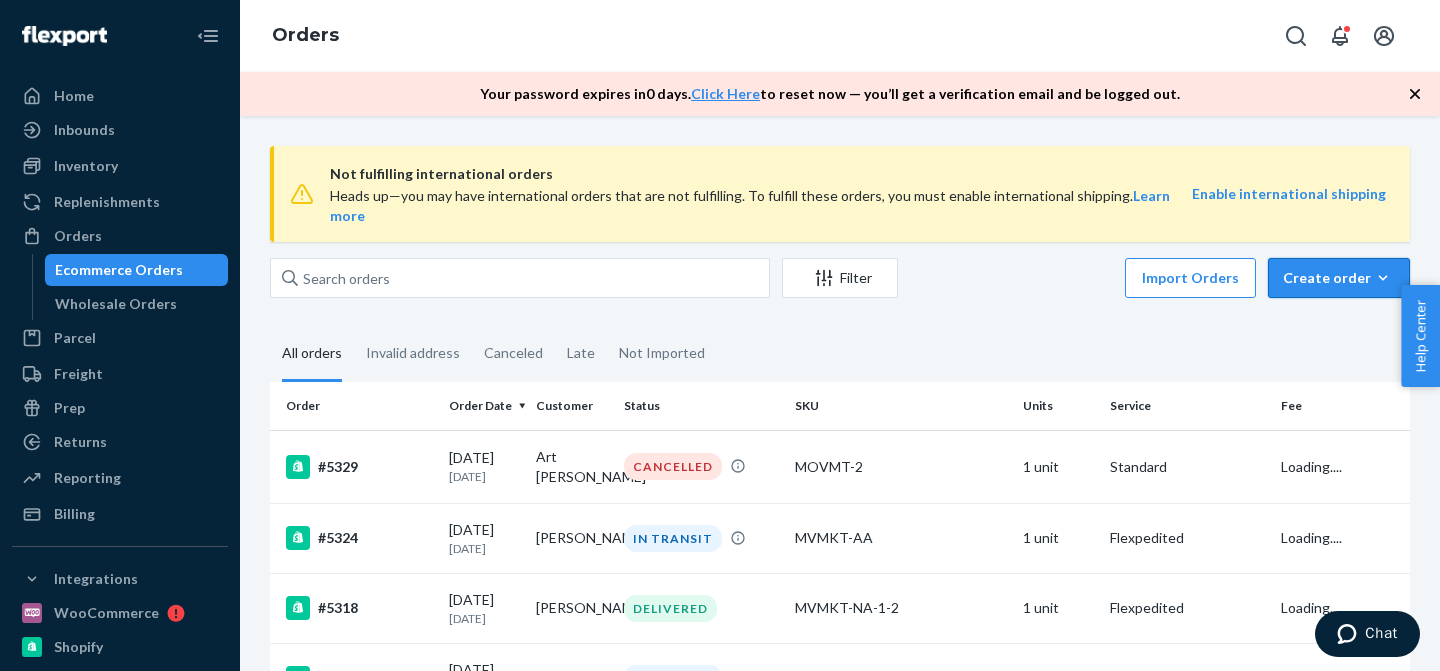 click on "Create order" at bounding box center [1339, 278] 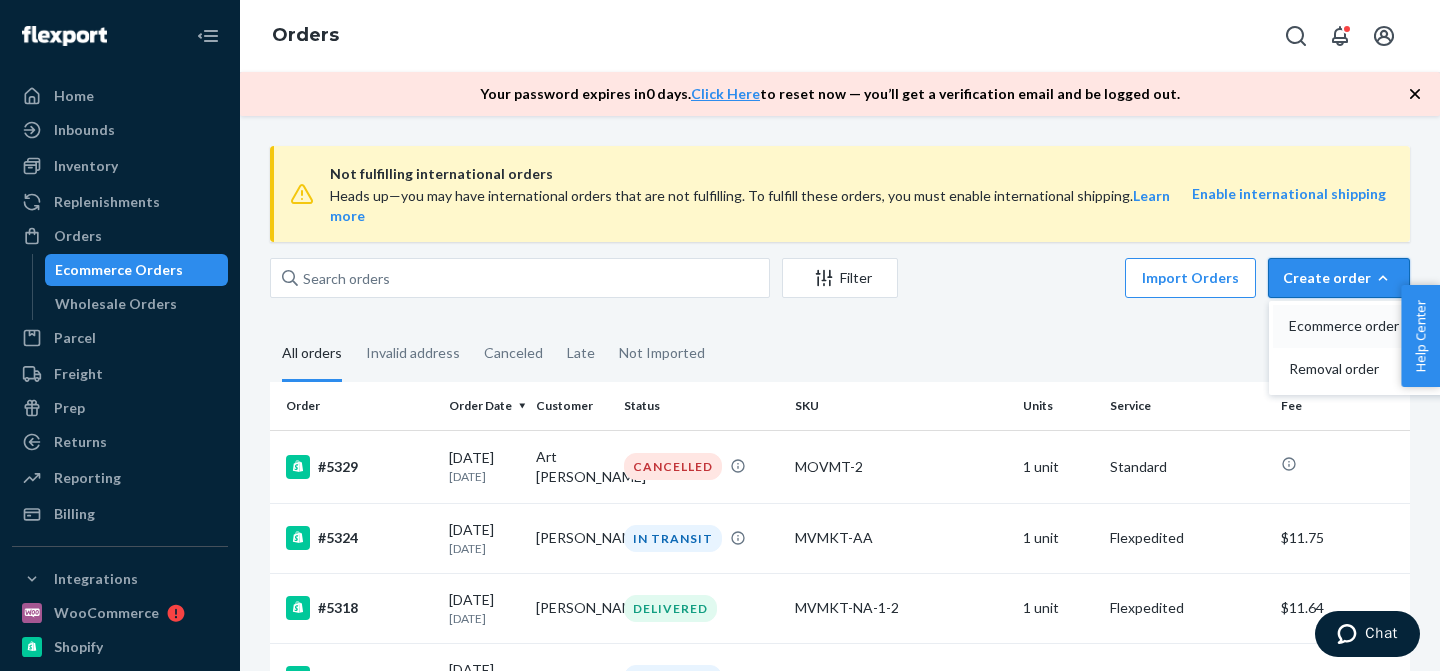 click on "Ecommerce order" at bounding box center [1351, 326] 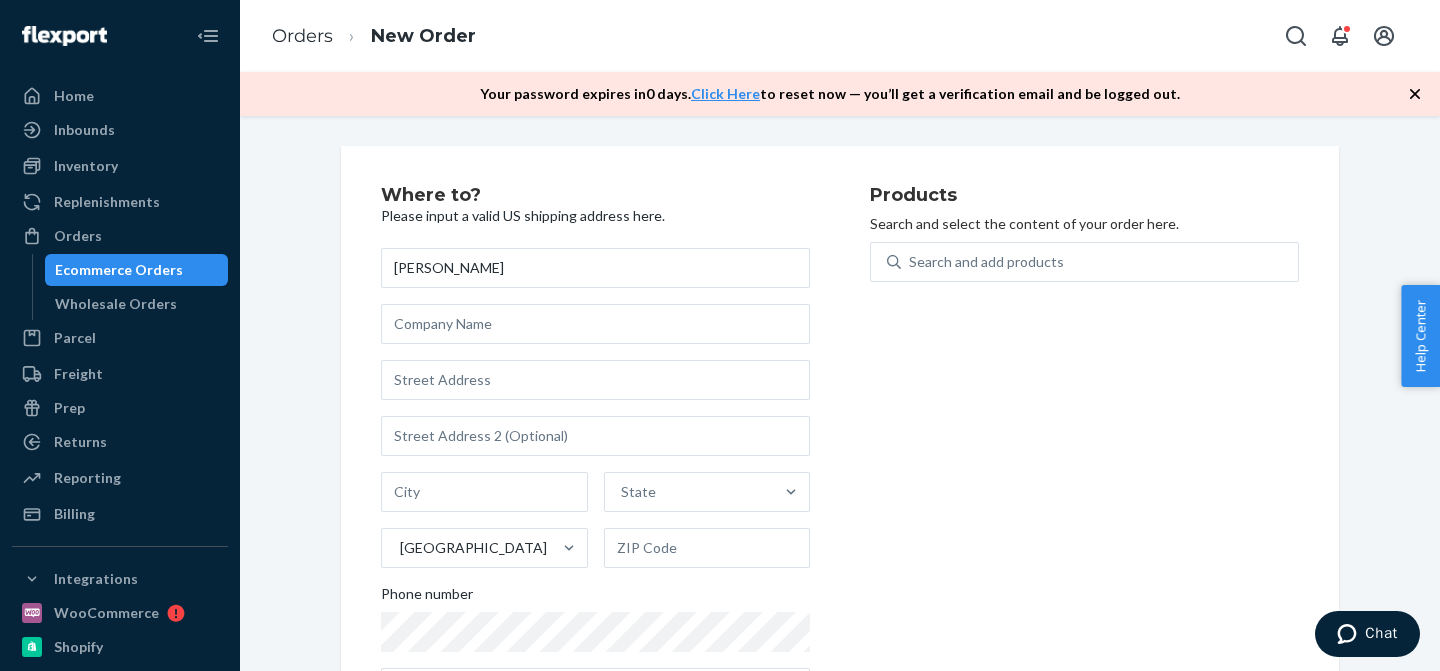 type on "[PERSON_NAME]" 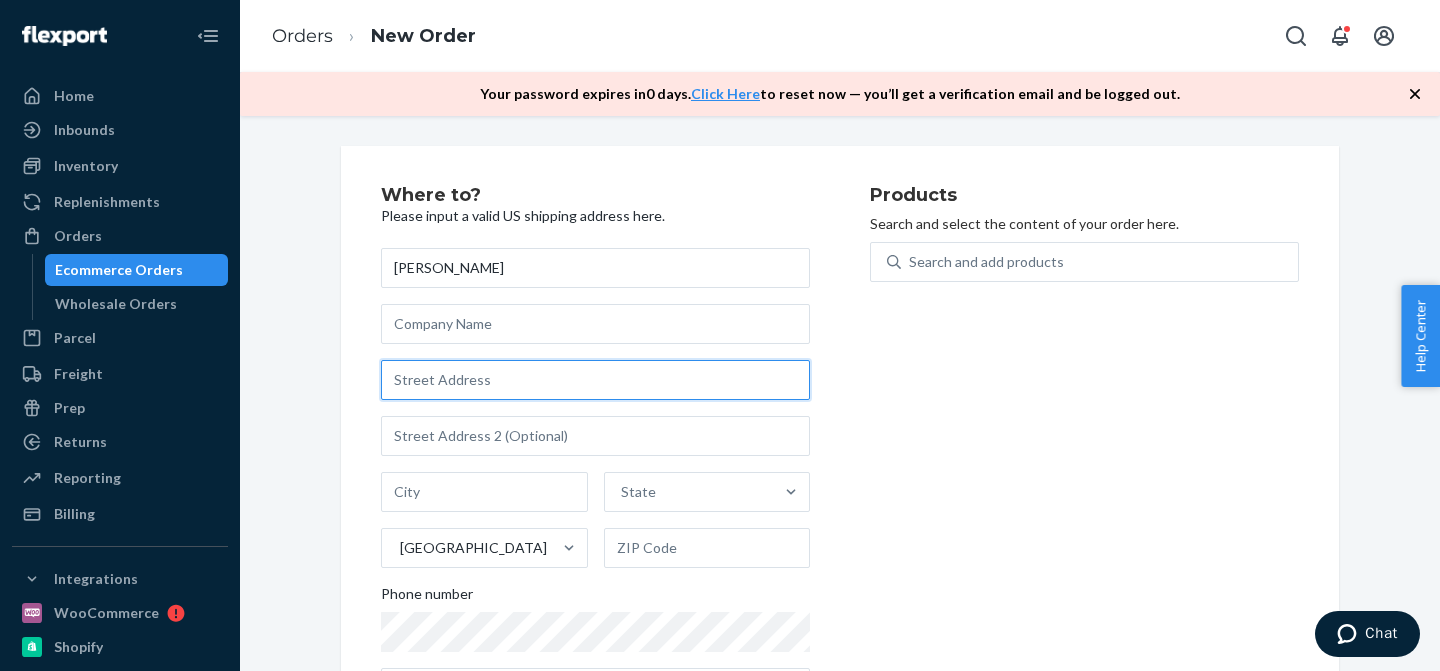 click at bounding box center (595, 380) 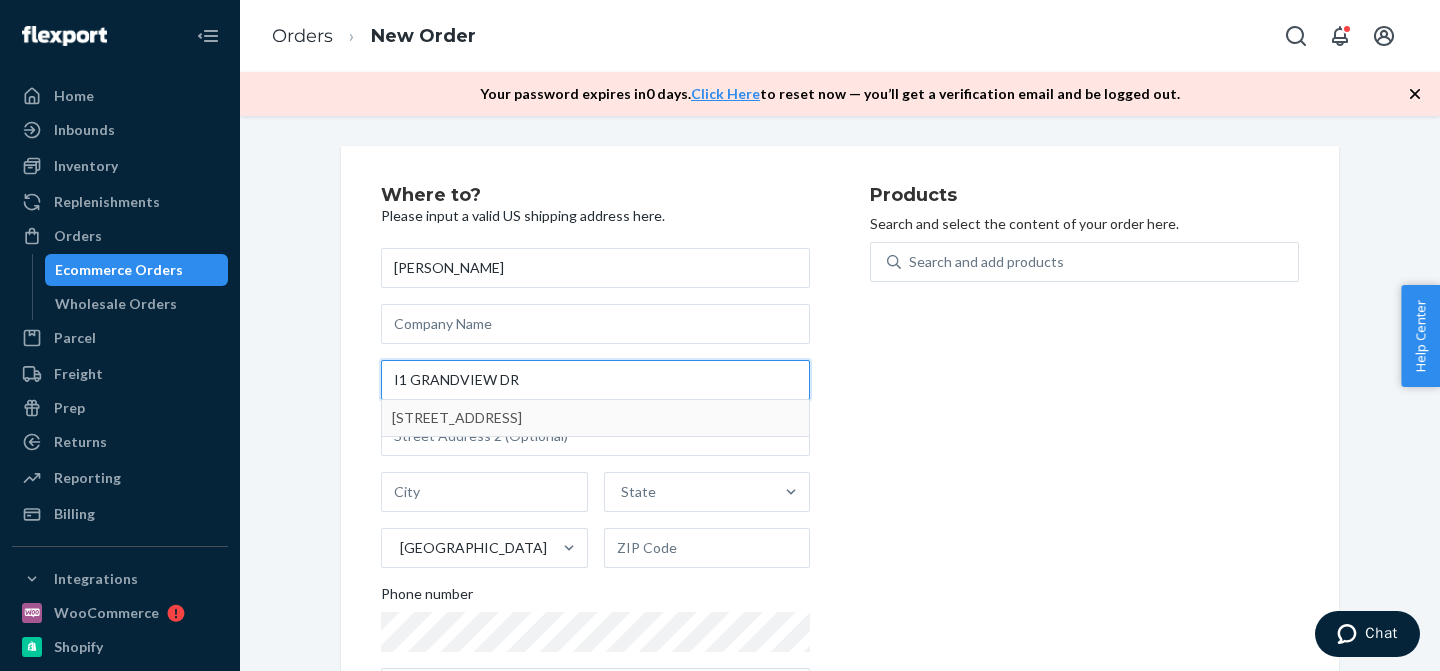 type on "I1 GRANDVIEW DR" 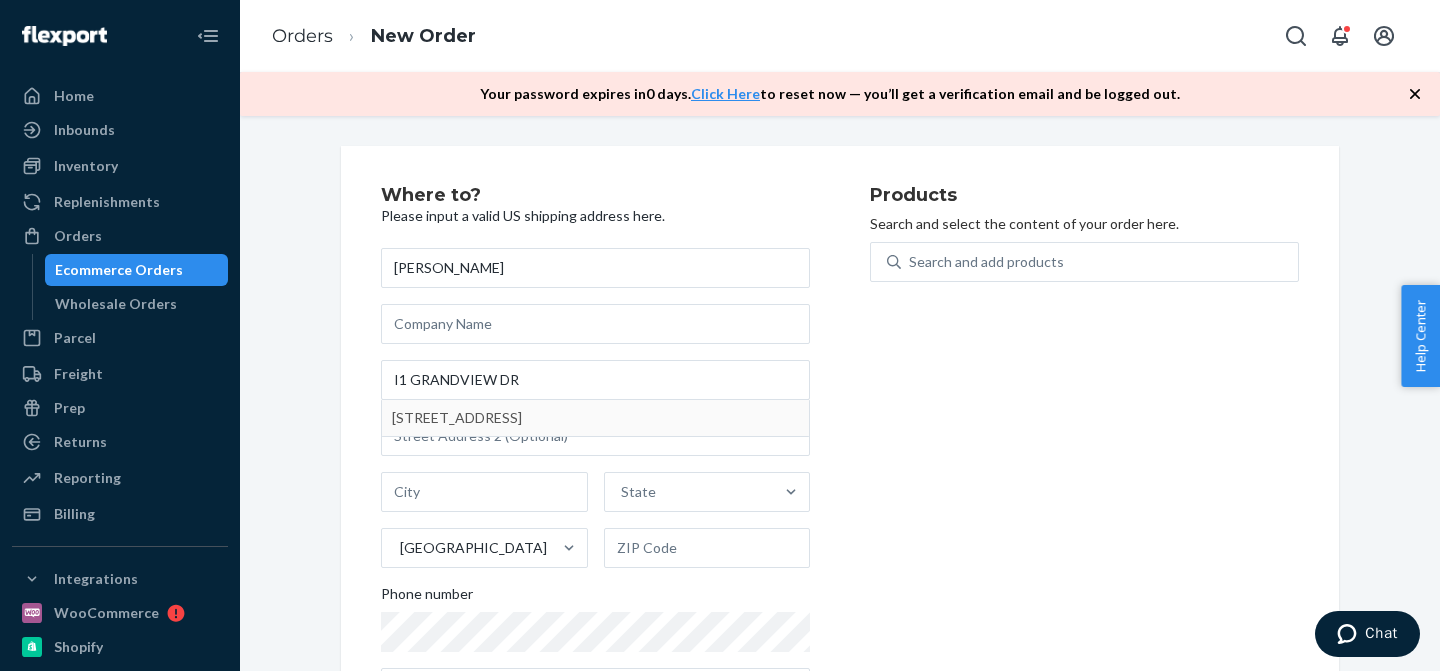 type on "[GEOGRAPHIC_DATA]" 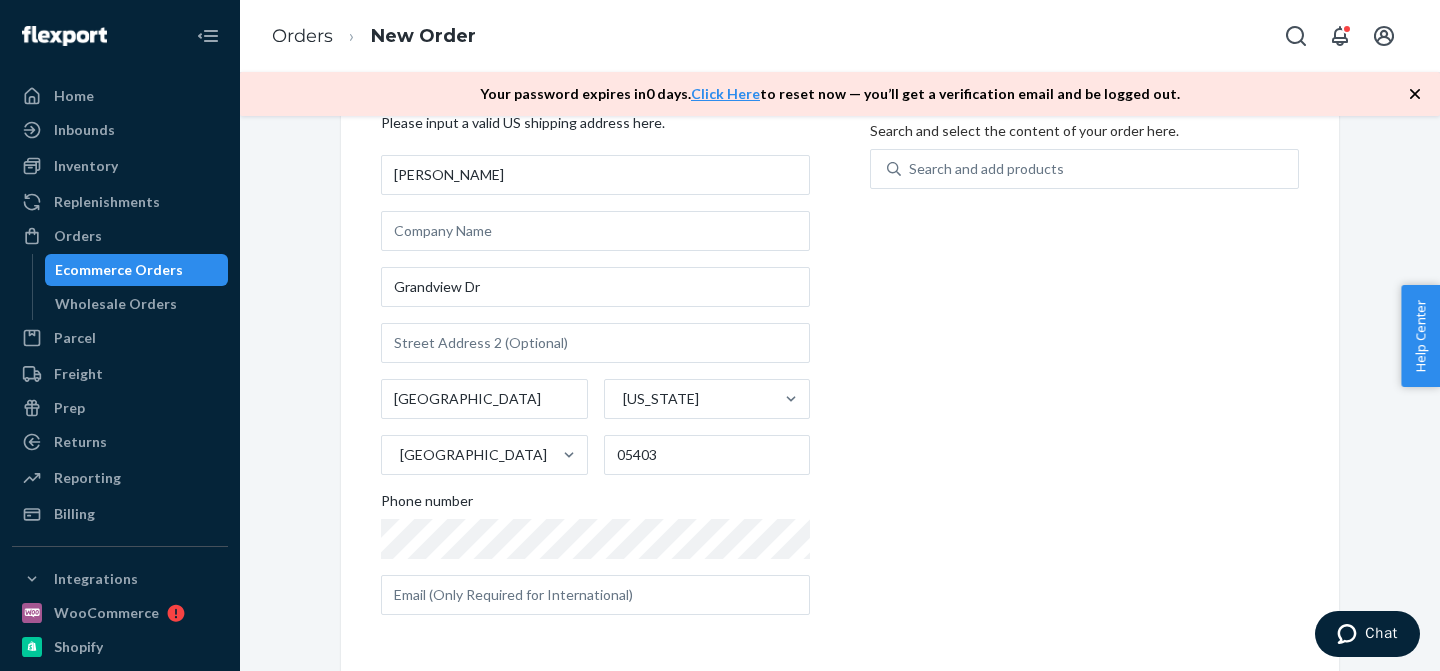 scroll, scrollTop: 92, scrollLeft: 0, axis: vertical 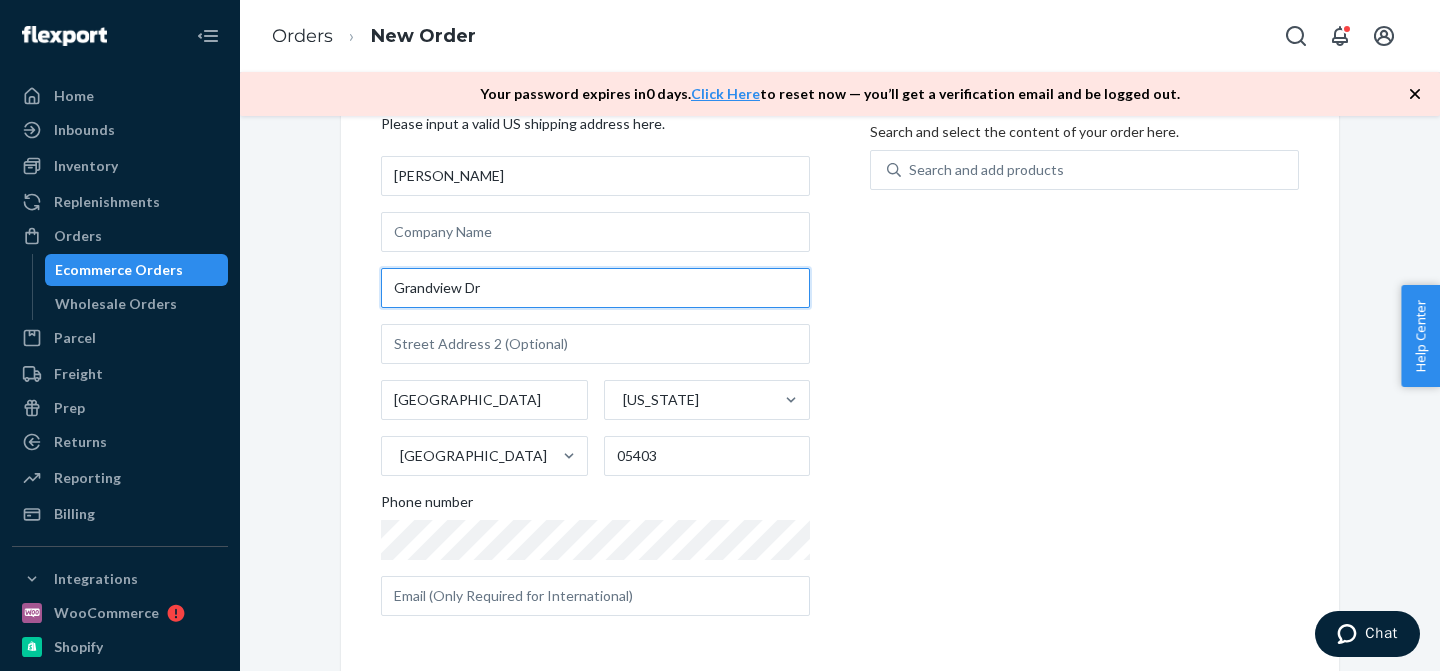 click on "Grandview Dr" at bounding box center [595, 288] 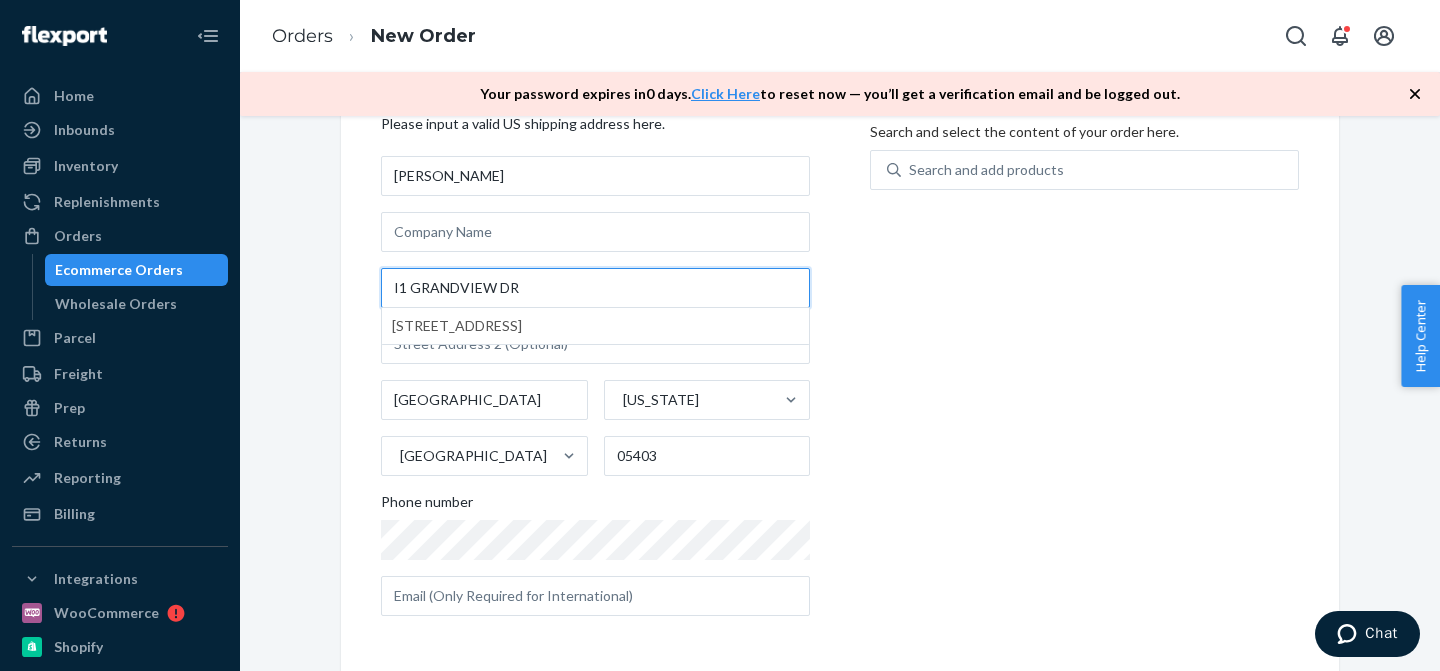 type on "I1 GRANDVIEW DR" 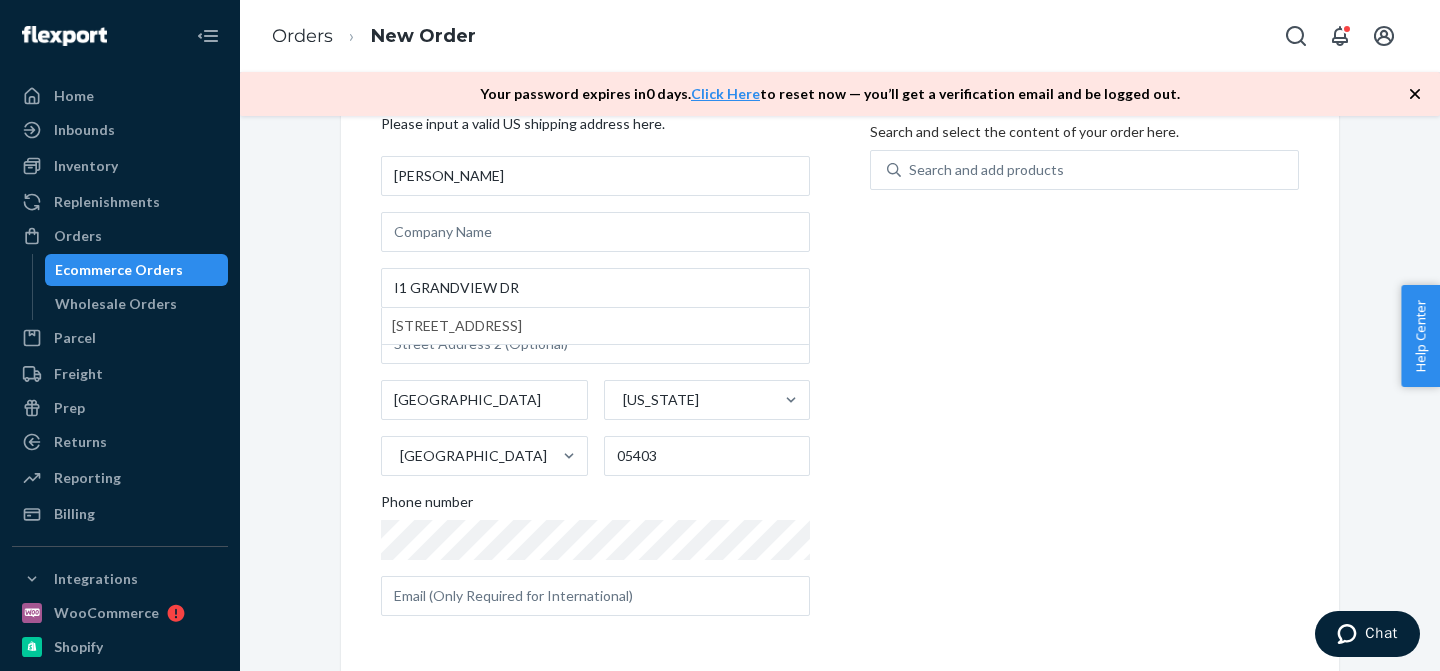 click on "Where to? Please input a valid US shipping address here. [PERSON_NAME] [STREET_ADDRESS] [GEOGRAPHIC_DATA][US_STATE] [GEOGRAPHIC_DATA] 05403 Phone number Products Search and select the content of your order here. Search and add products" at bounding box center (840, 363) 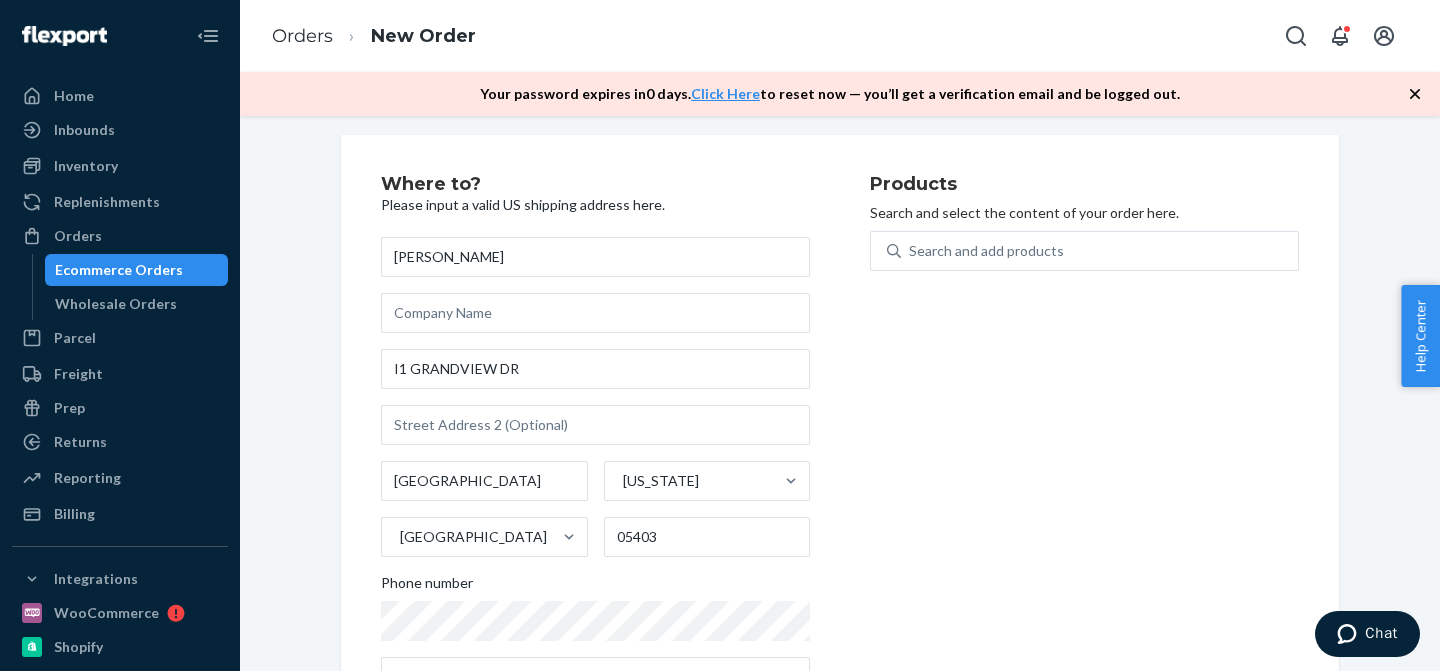 scroll, scrollTop: 0, scrollLeft: 0, axis: both 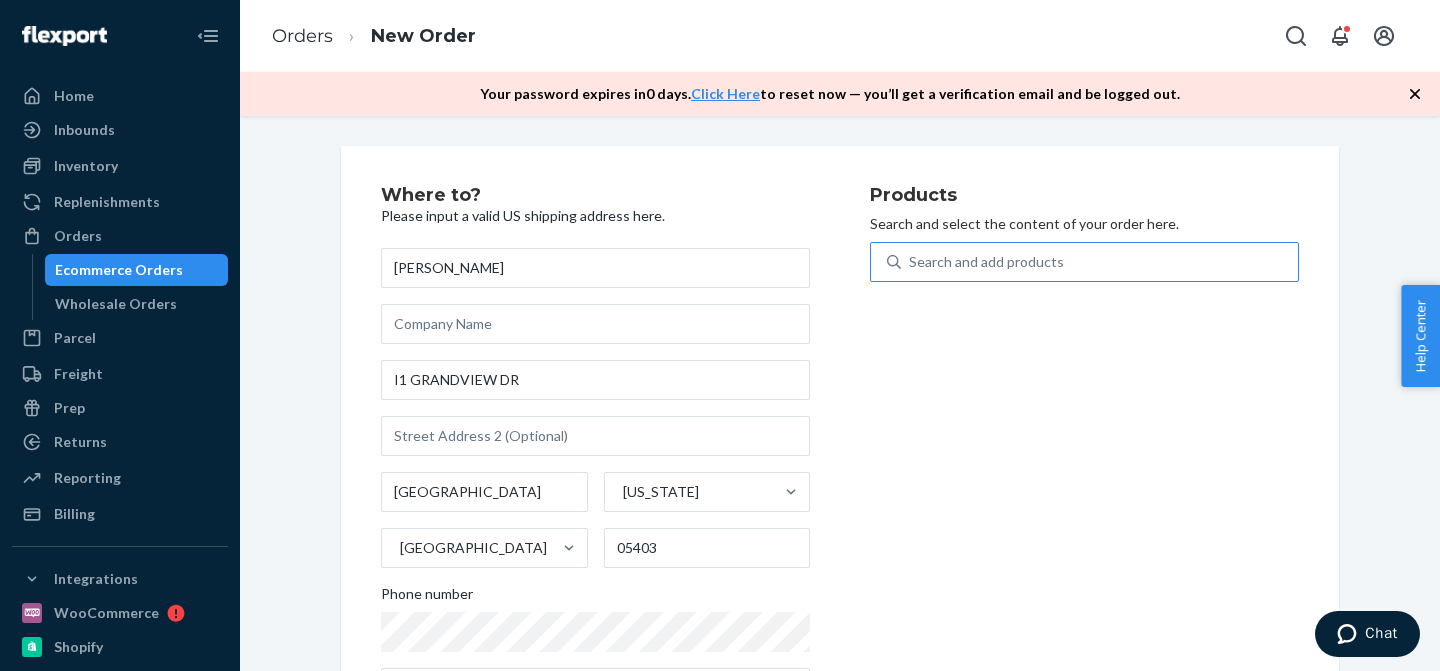 click on "Search and add products" at bounding box center [1099, 262] 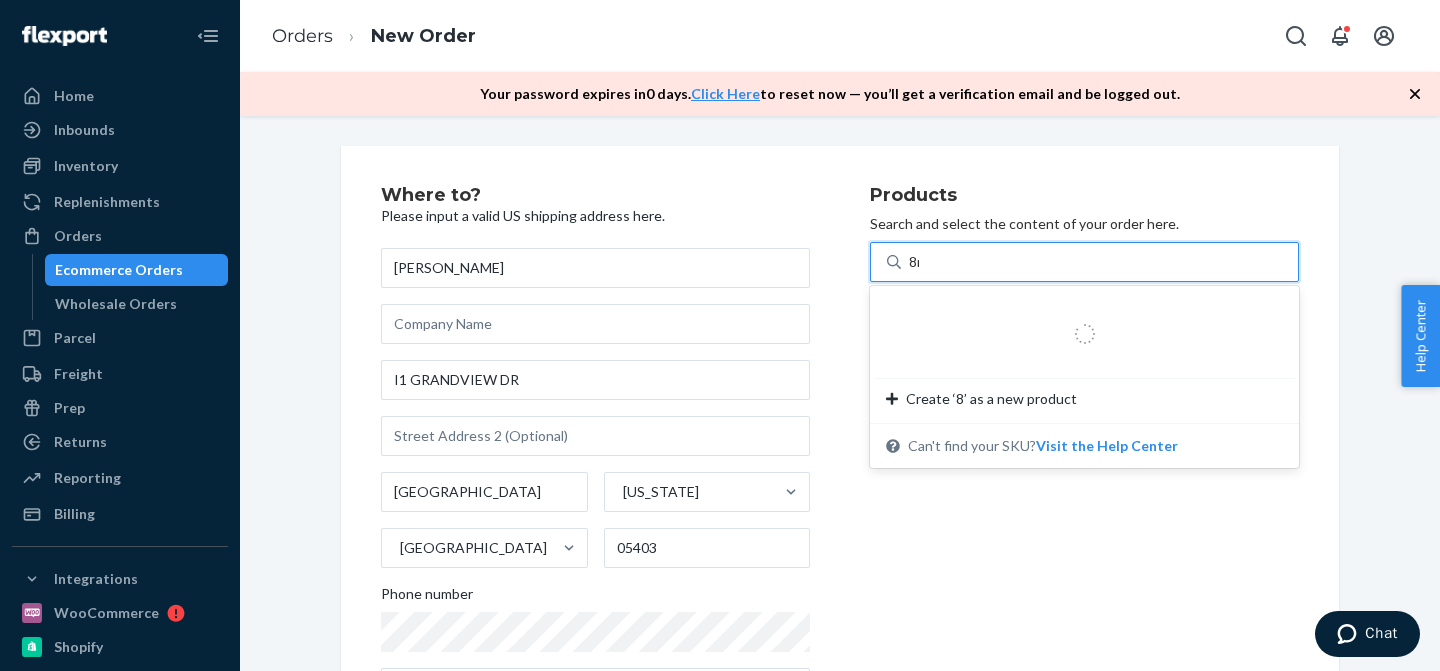 type on "8n24" 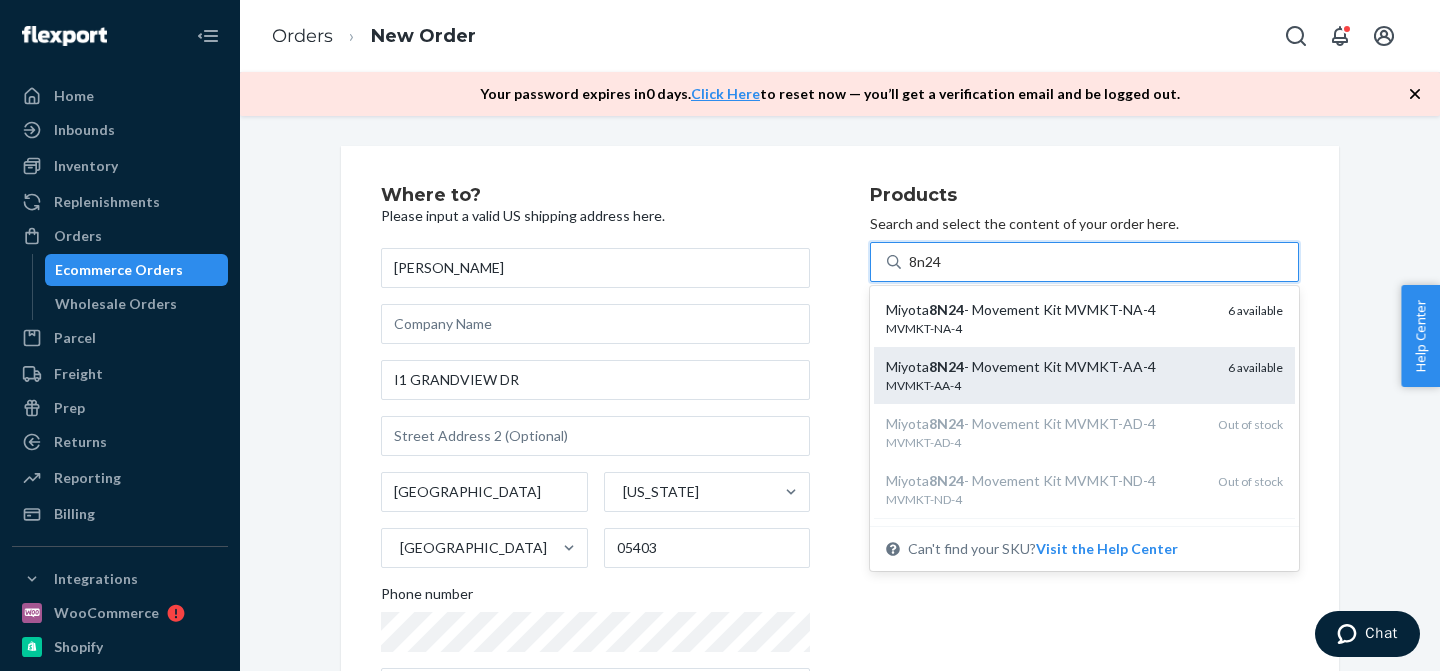 click on "Miyota  8N24  - Movement Kit MVMKT-AA-4" at bounding box center [1049, 367] 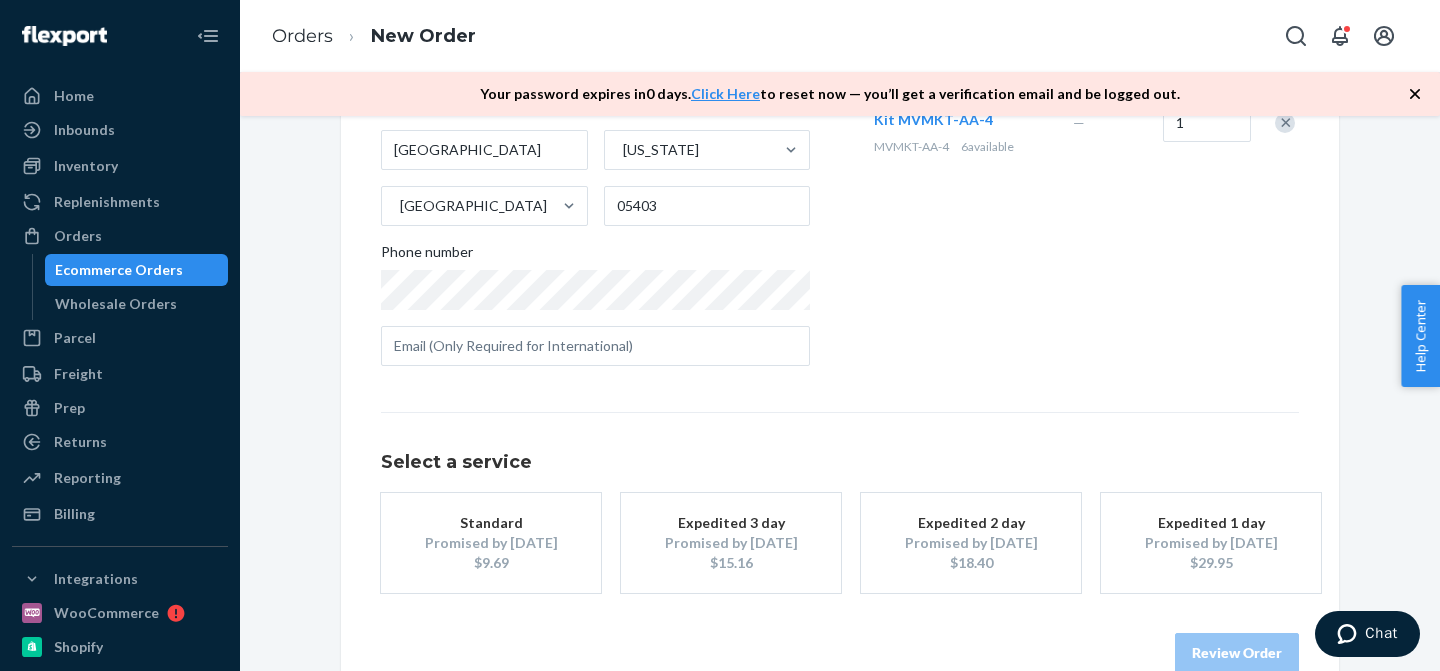 scroll, scrollTop: 384, scrollLeft: 0, axis: vertical 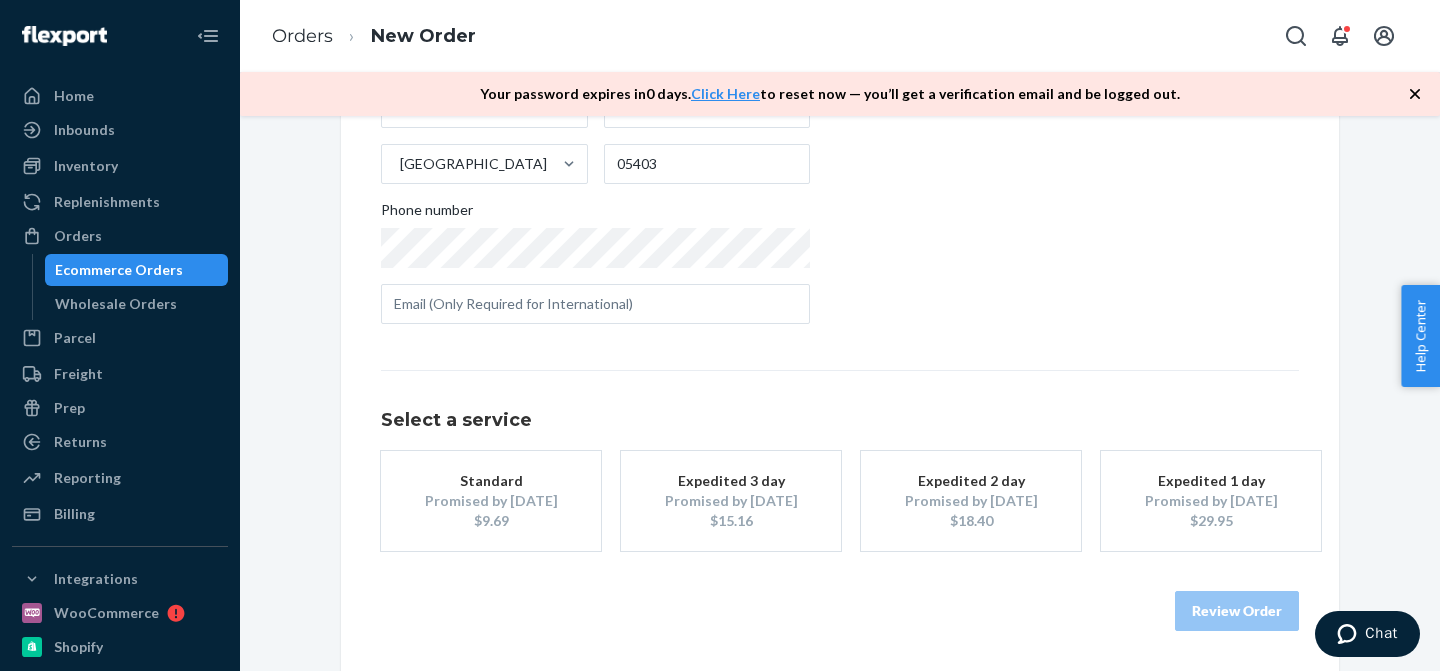click on "$15.16" at bounding box center (731, 521) 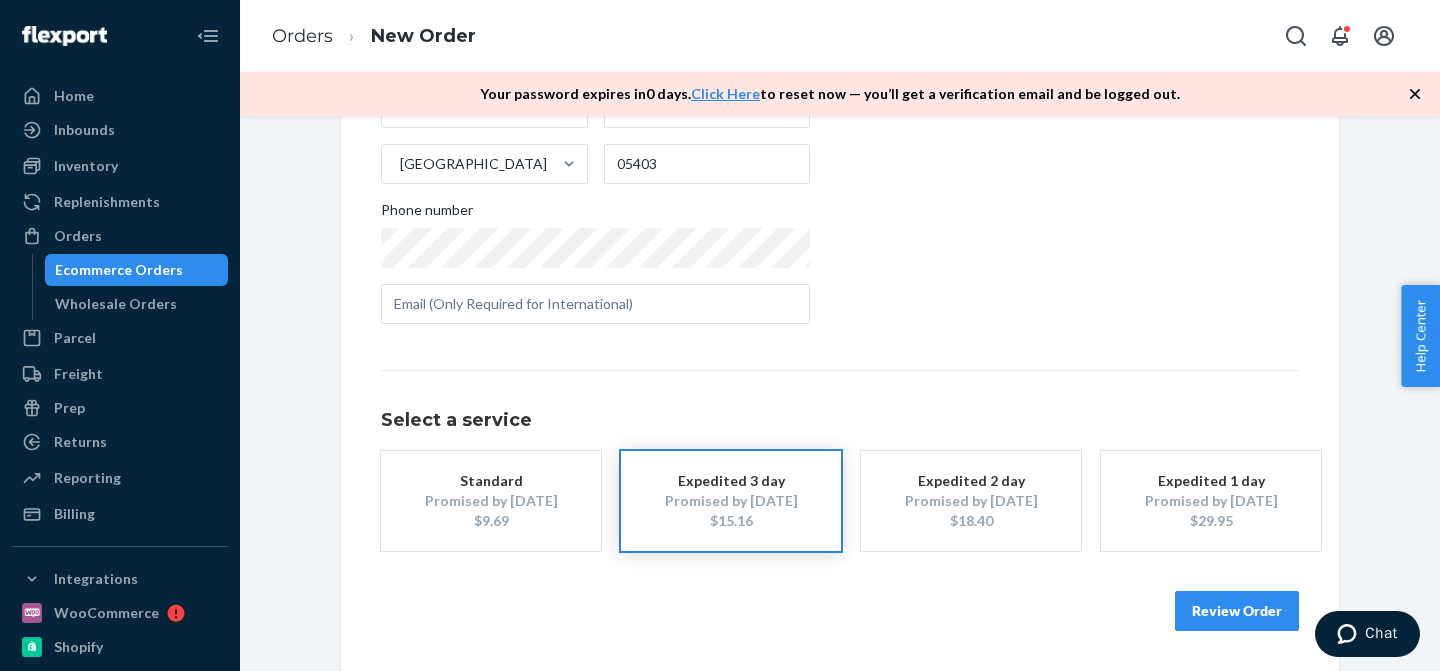 click on "Review Order" at bounding box center (1237, 611) 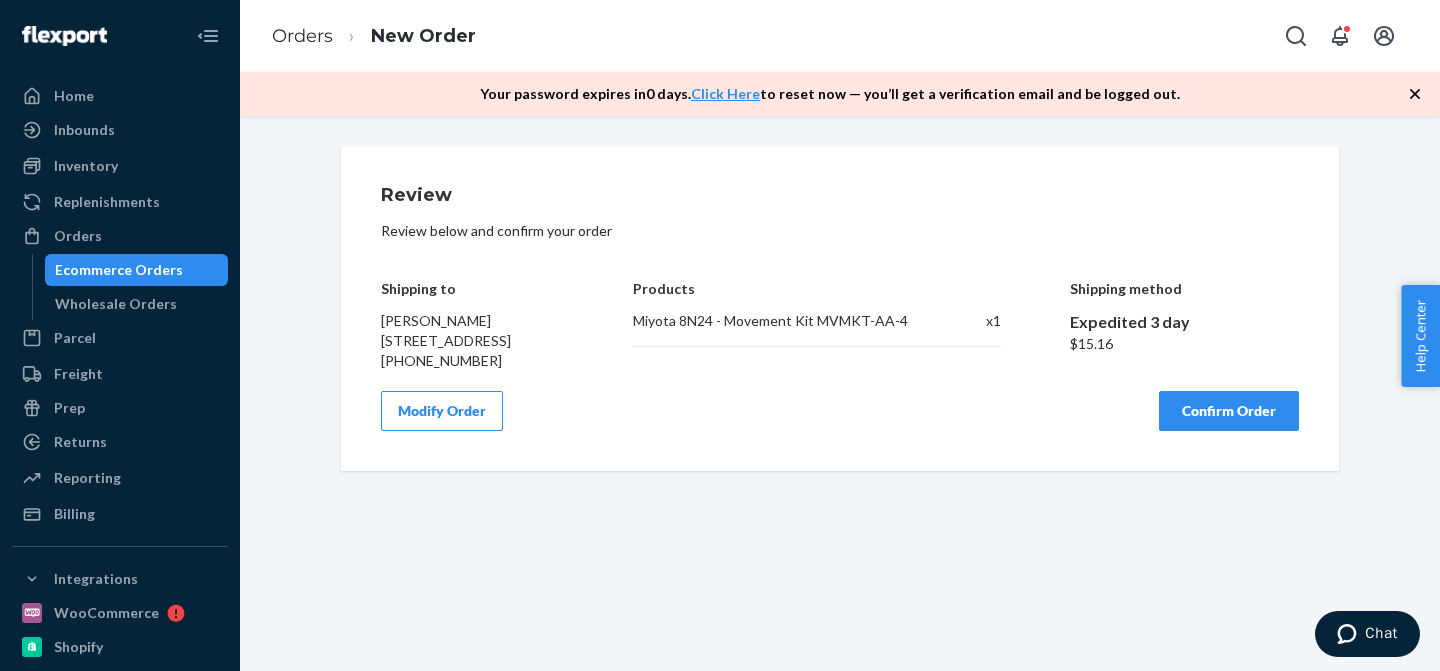click on "Confirm Order" at bounding box center [1229, 411] 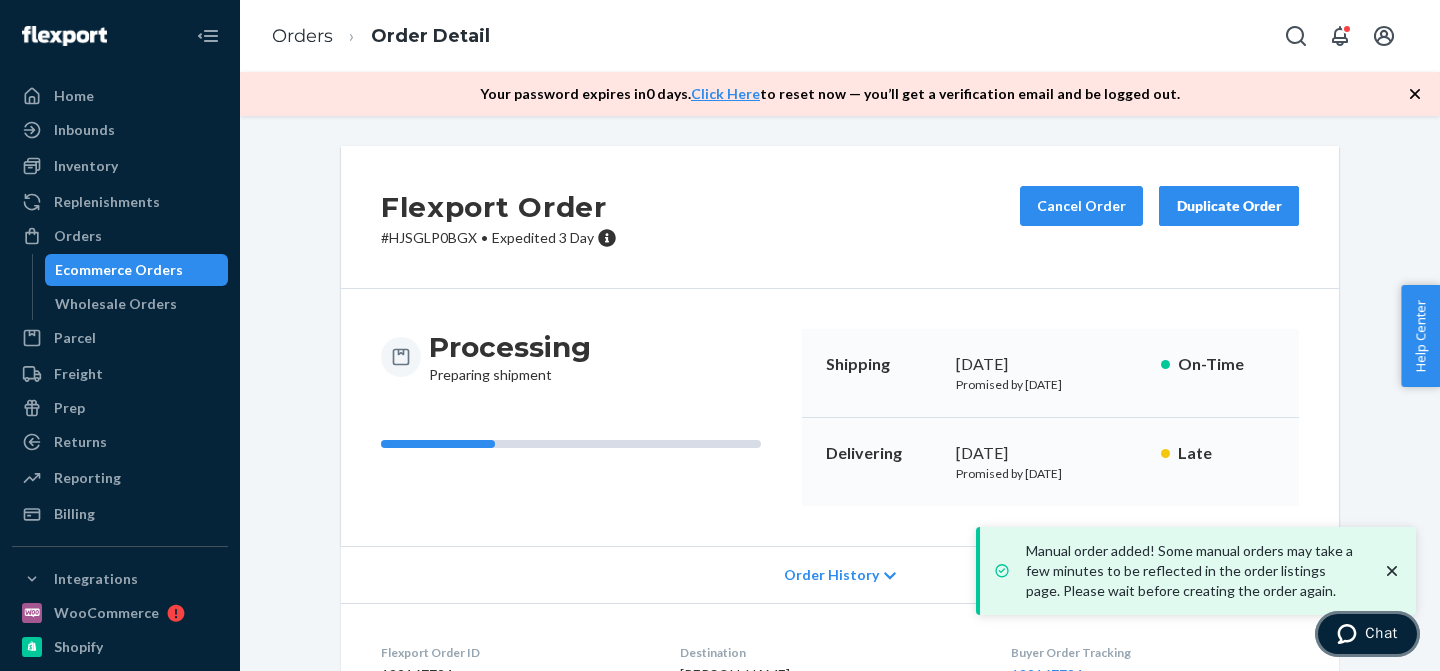 click 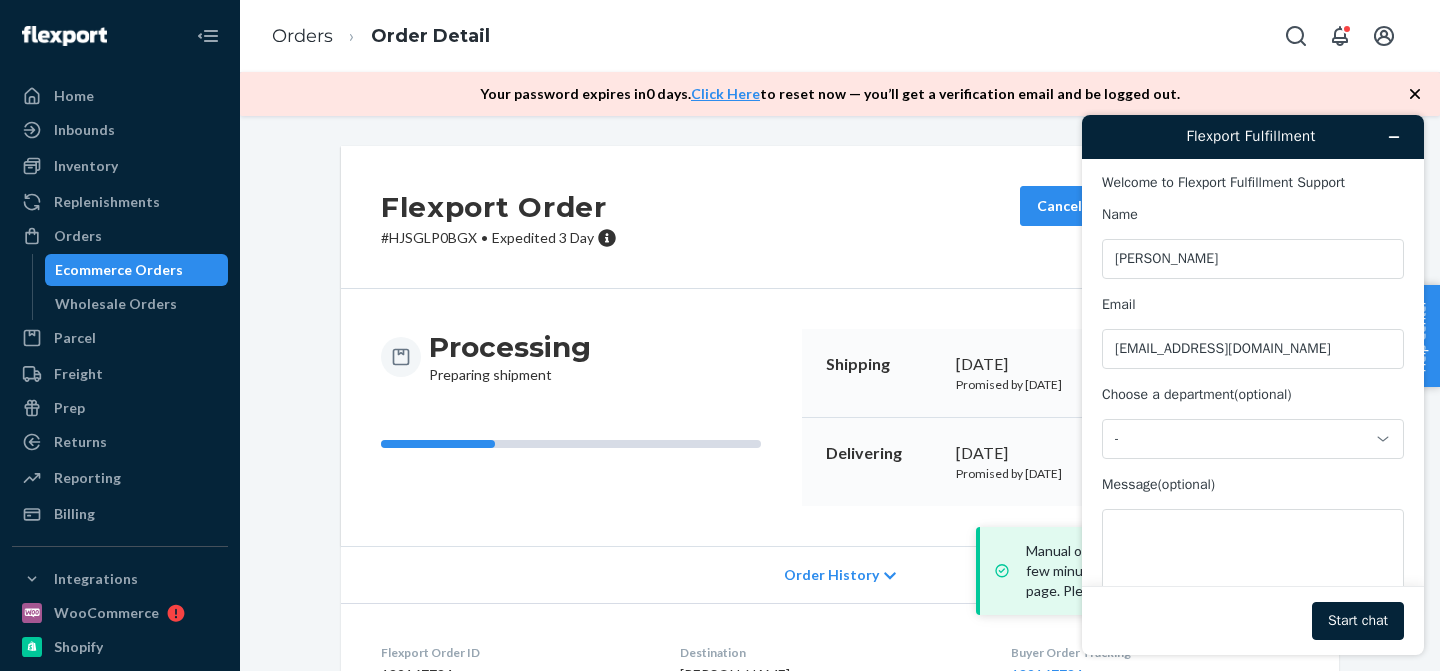 scroll, scrollTop: 0, scrollLeft: 0, axis: both 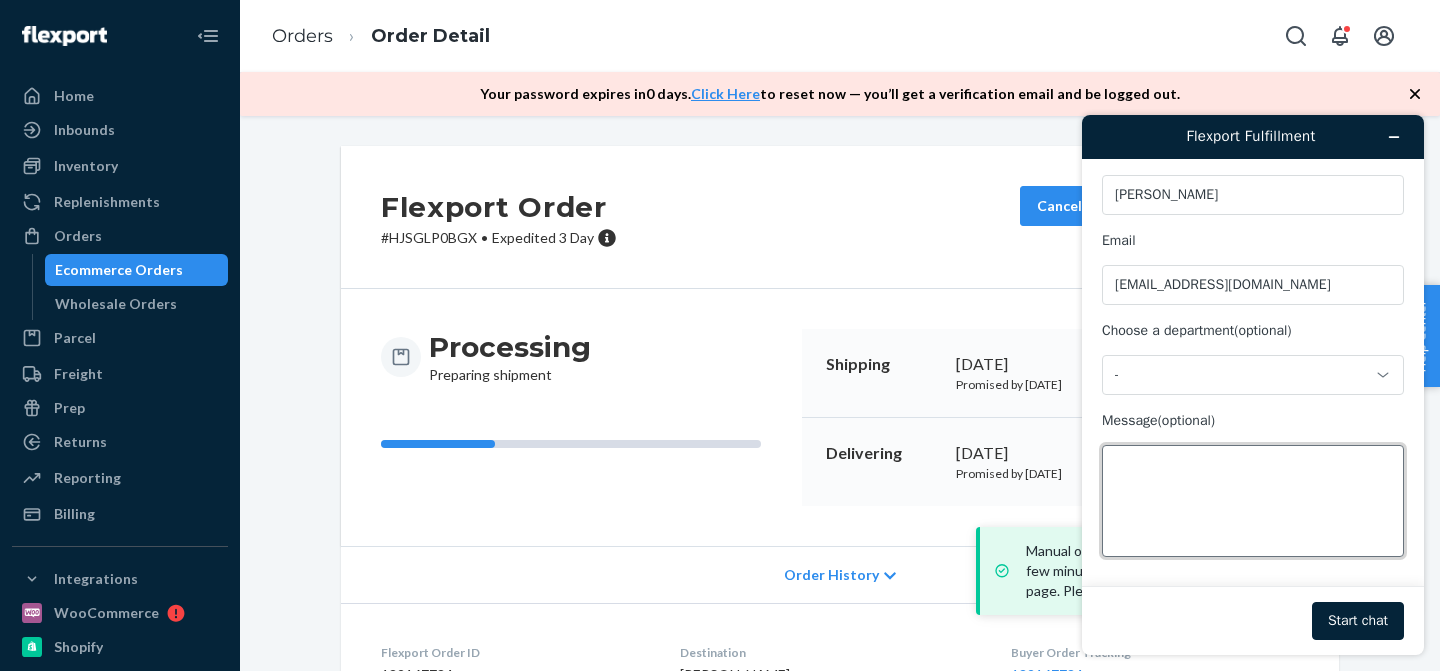 click on "Message  (optional)" at bounding box center (1253, 501) 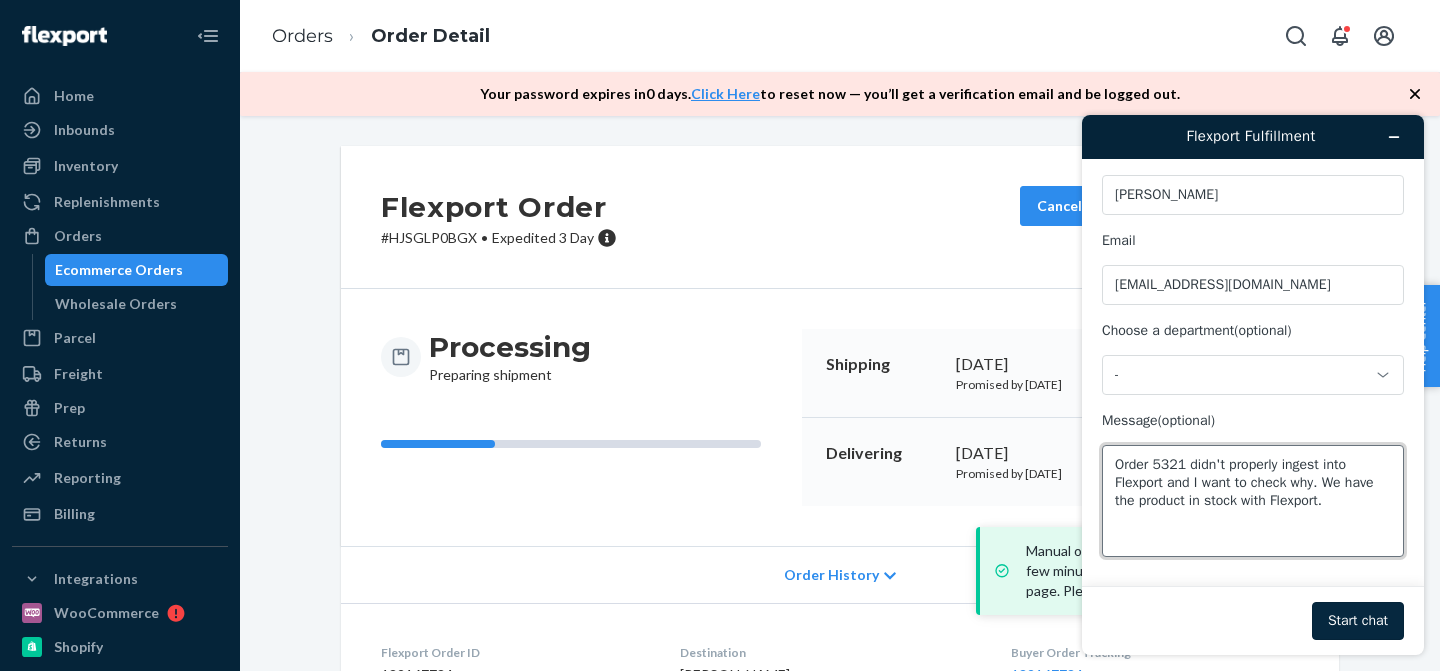 type on "Order 5321 didn't properly ingest into Flexport and I want to check why. We have the product in stock with Flexport." 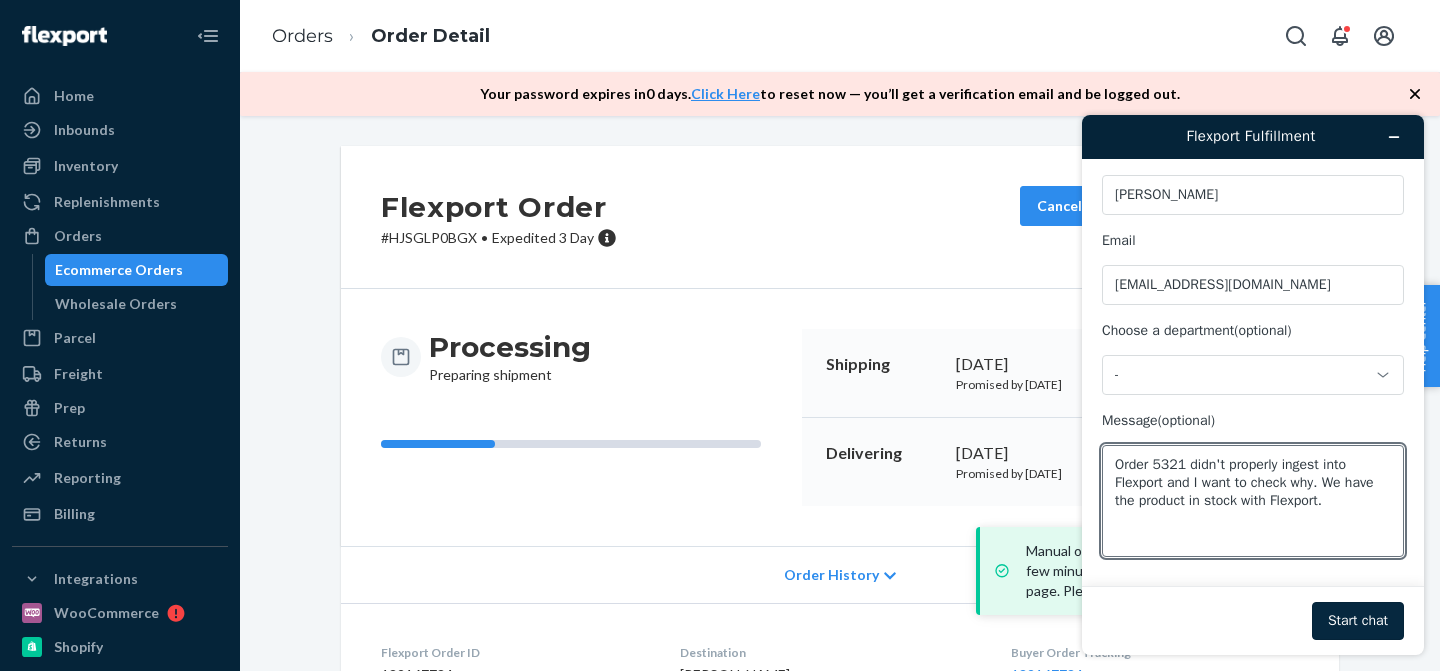 click on "Start chat" at bounding box center [1358, 621] 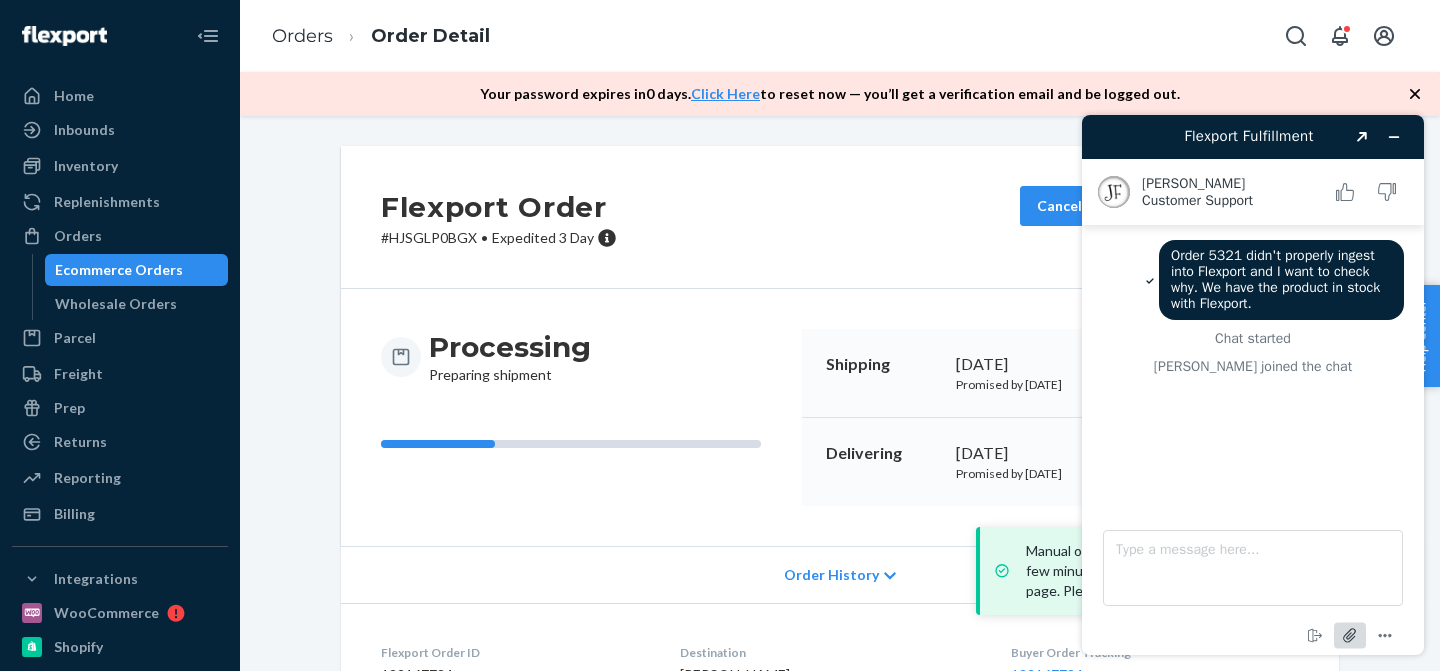 click 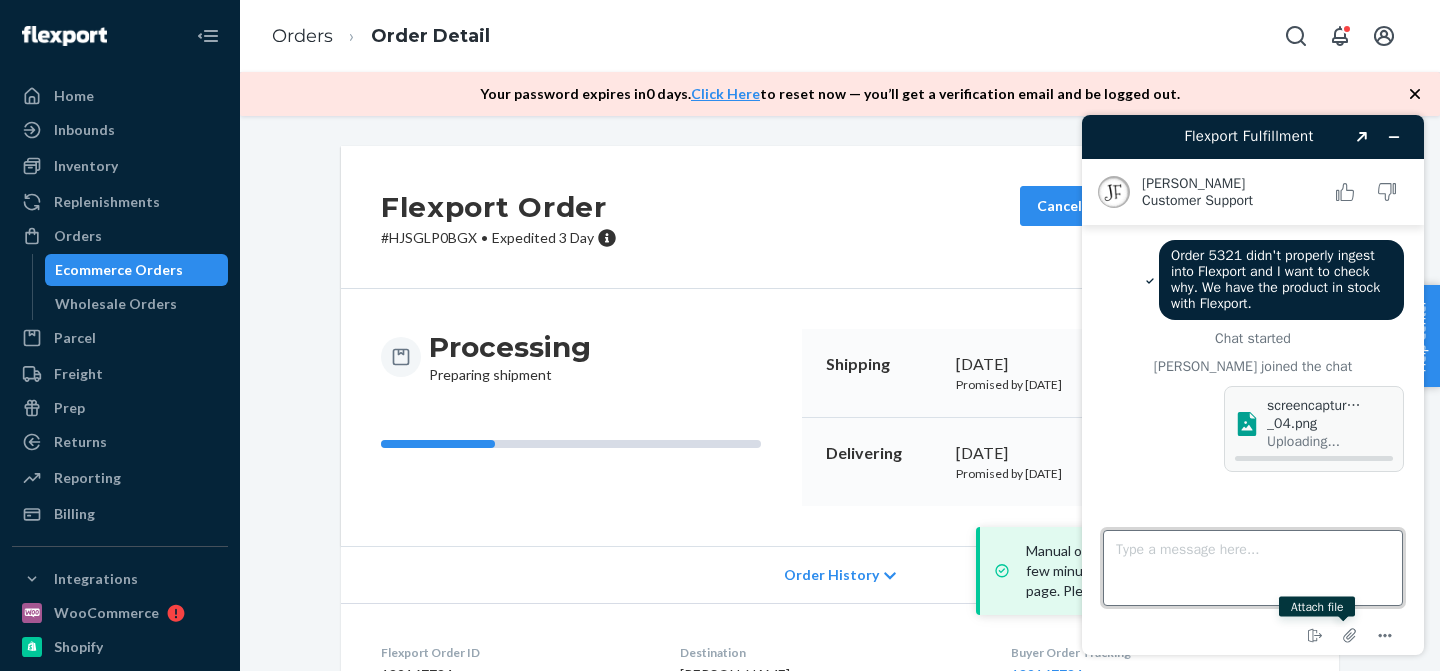 click on "Type a message here..." at bounding box center (1253, 568) 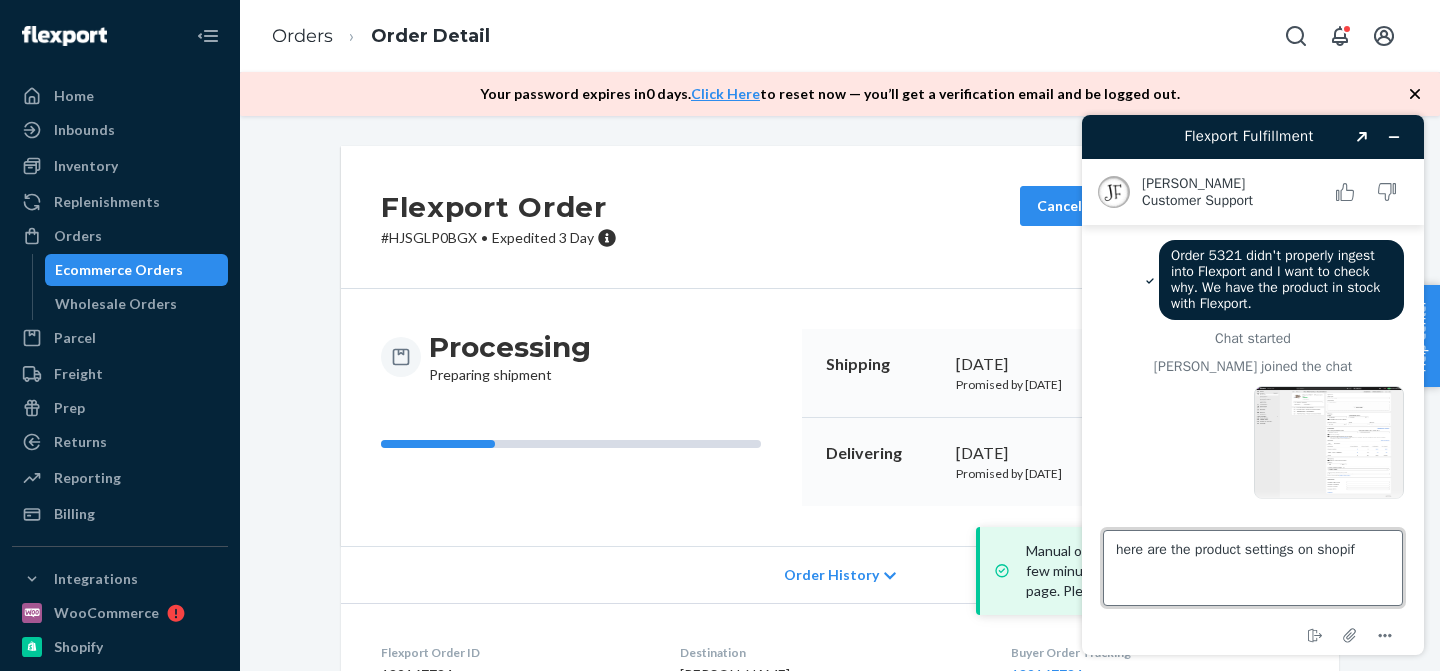 type on "here are the product settings on shopify" 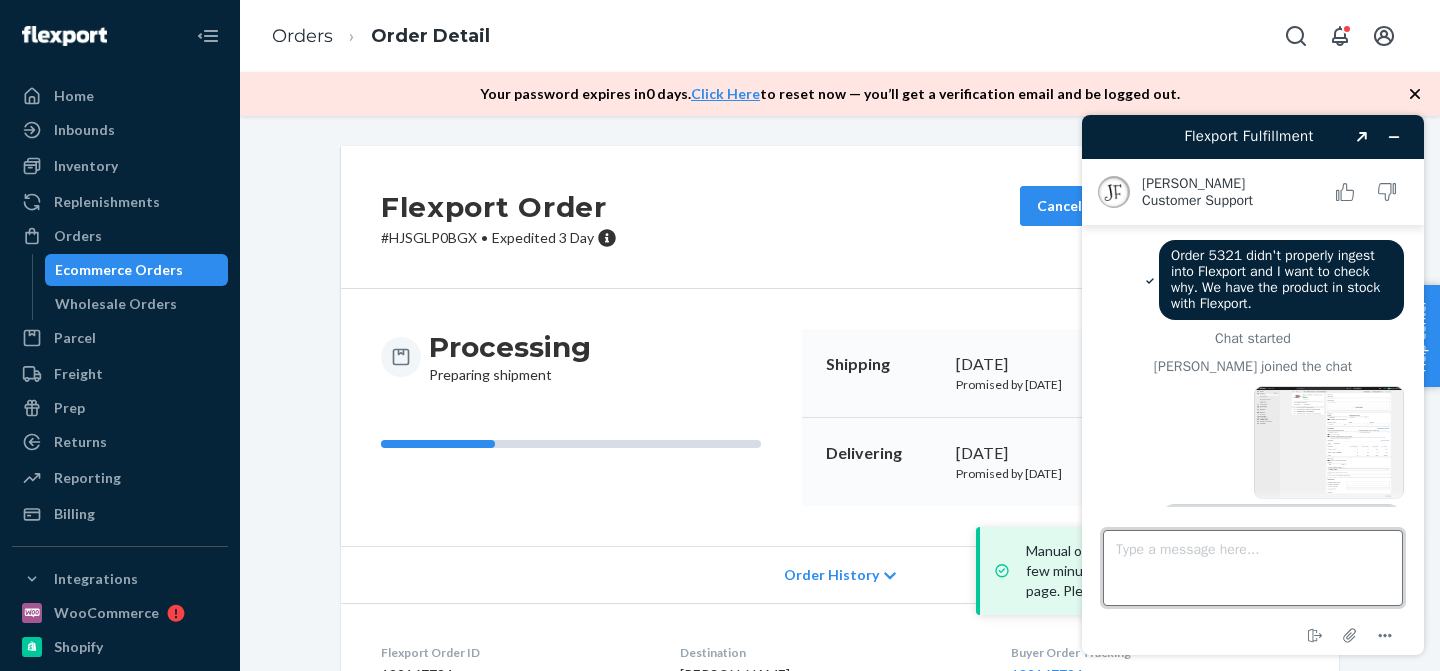 scroll, scrollTop: 53, scrollLeft: 0, axis: vertical 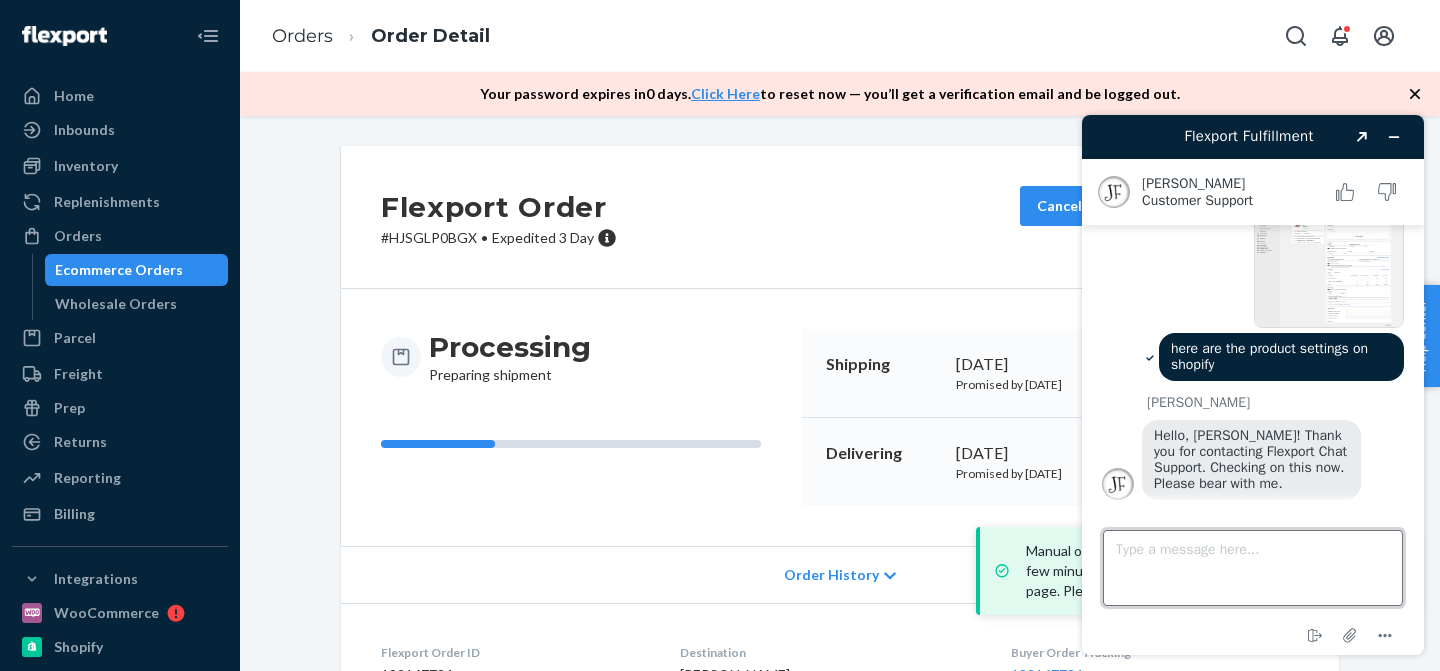 click on "Type a message here..." at bounding box center (1253, 568) 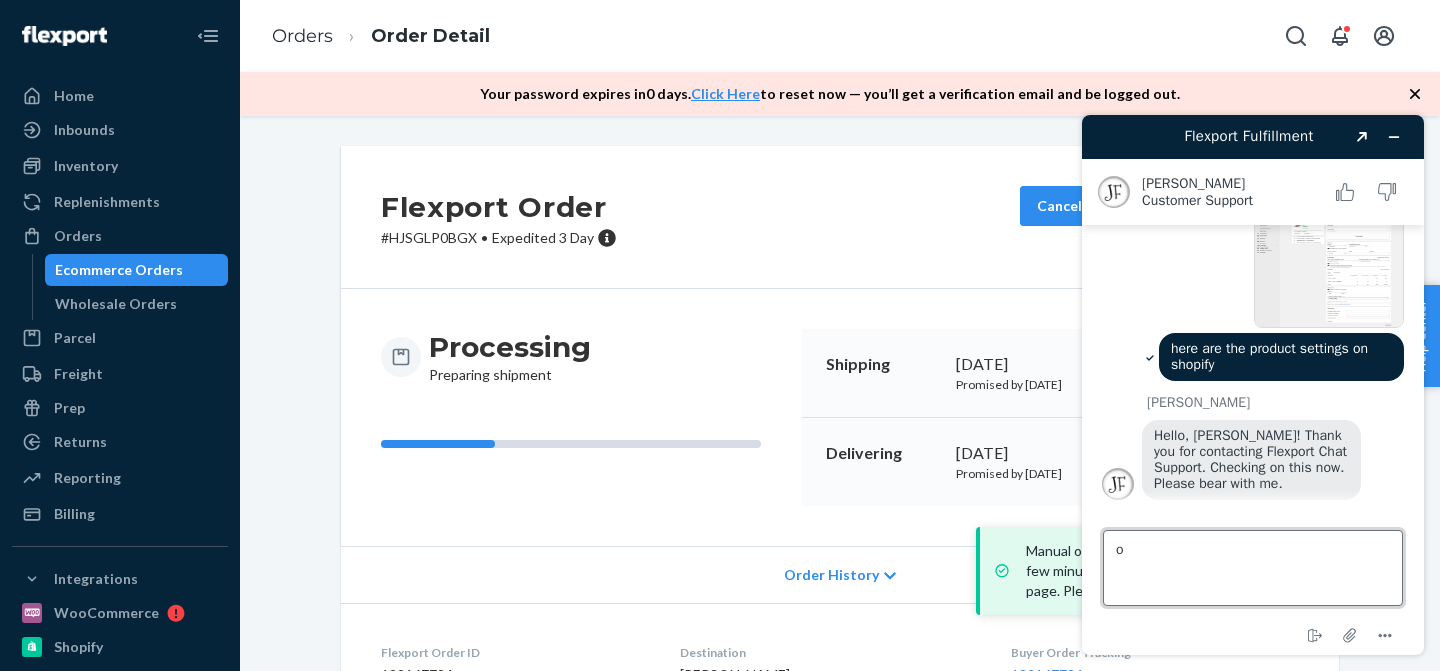 type on "ok" 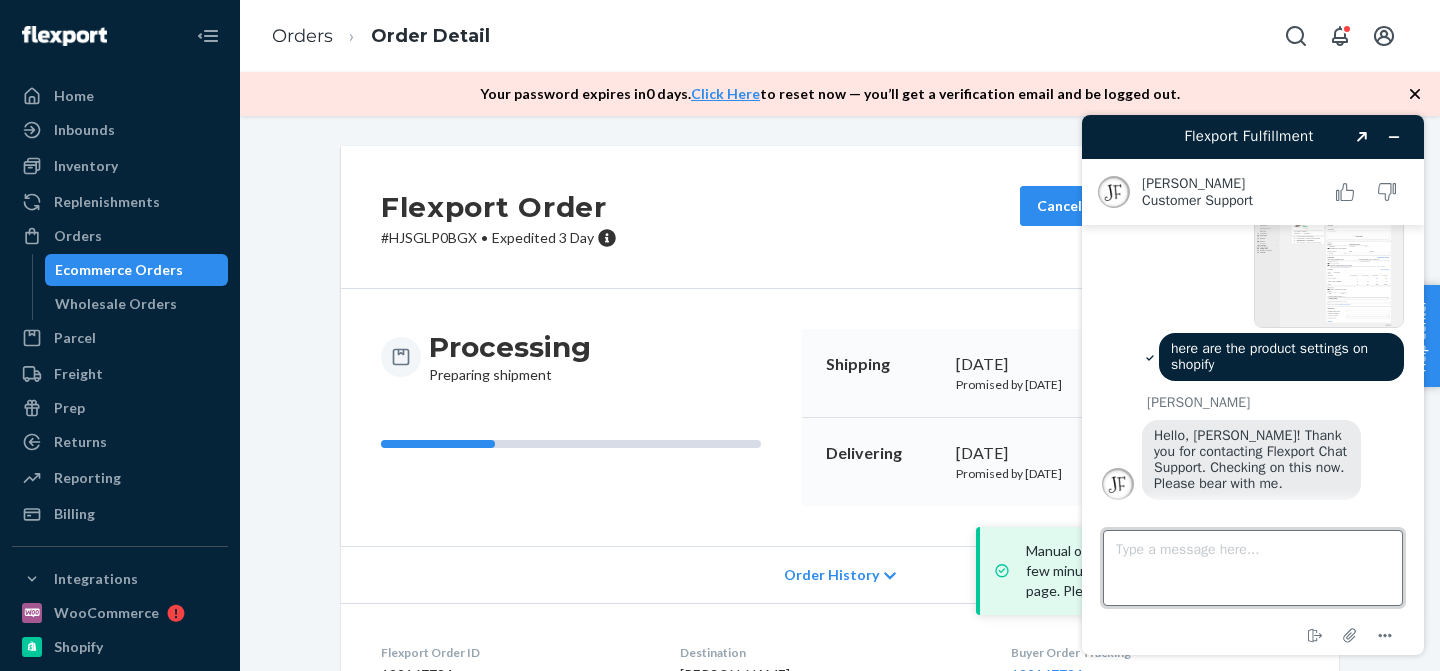 scroll, scrollTop: 213, scrollLeft: 0, axis: vertical 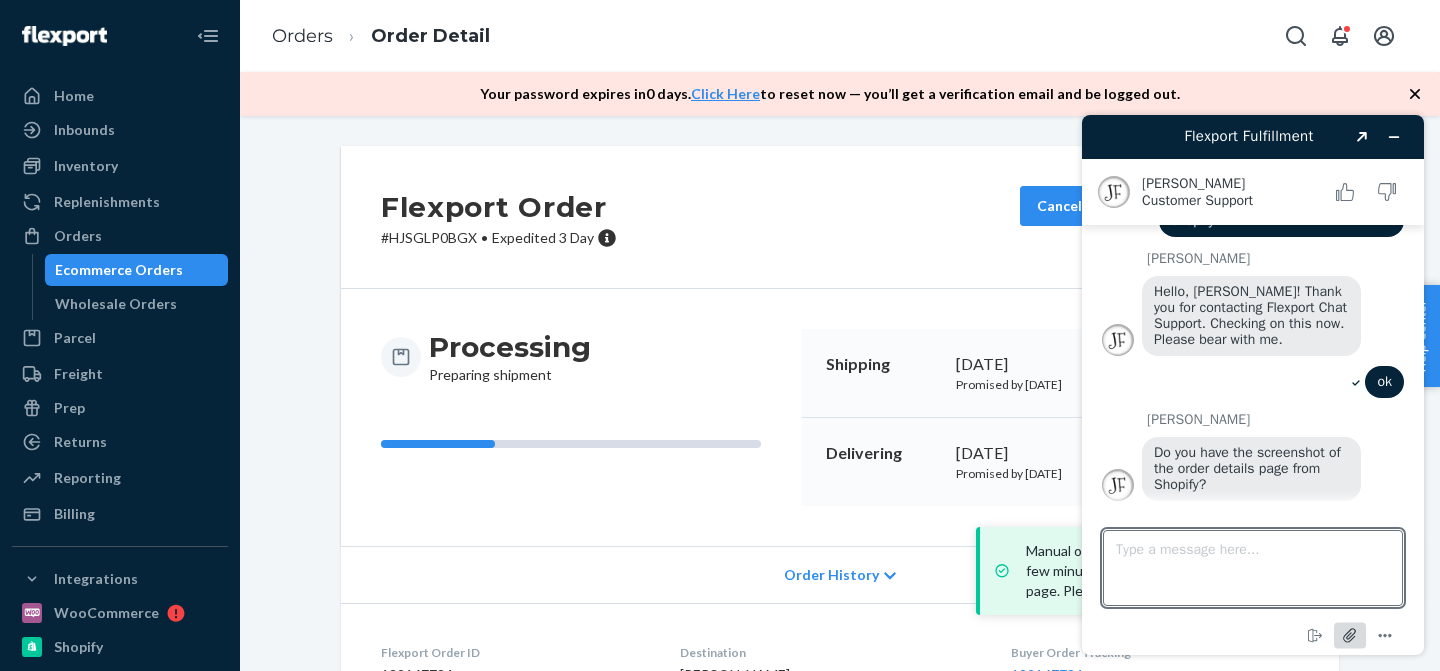 click 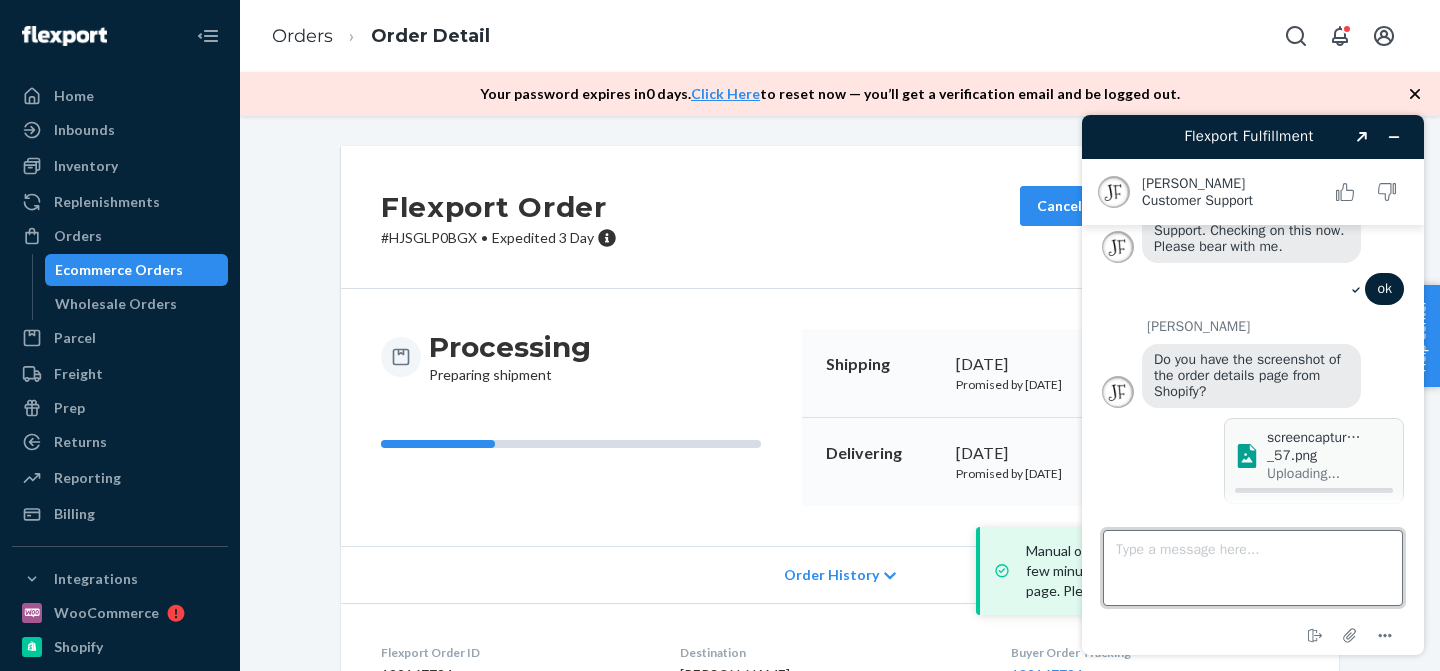 click on "Type a message here..." at bounding box center [1253, 568] 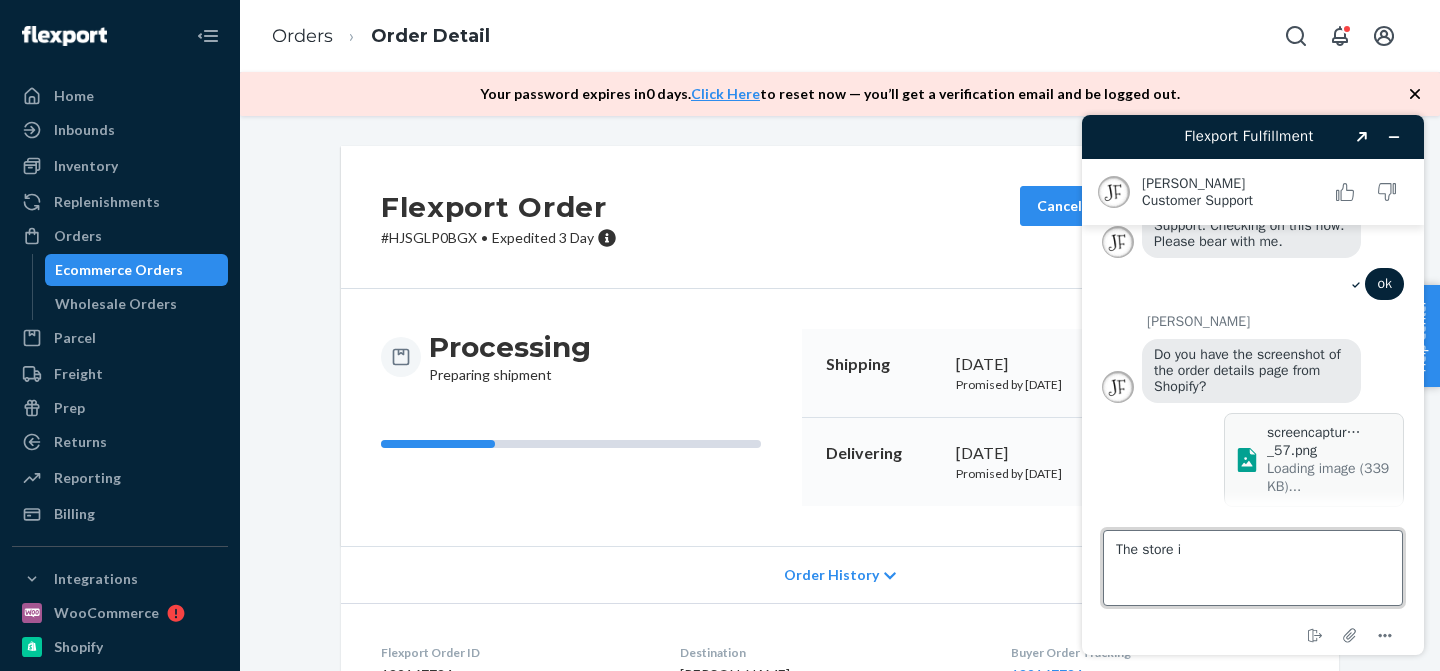 scroll, scrollTop: 438, scrollLeft: 0, axis: vertical 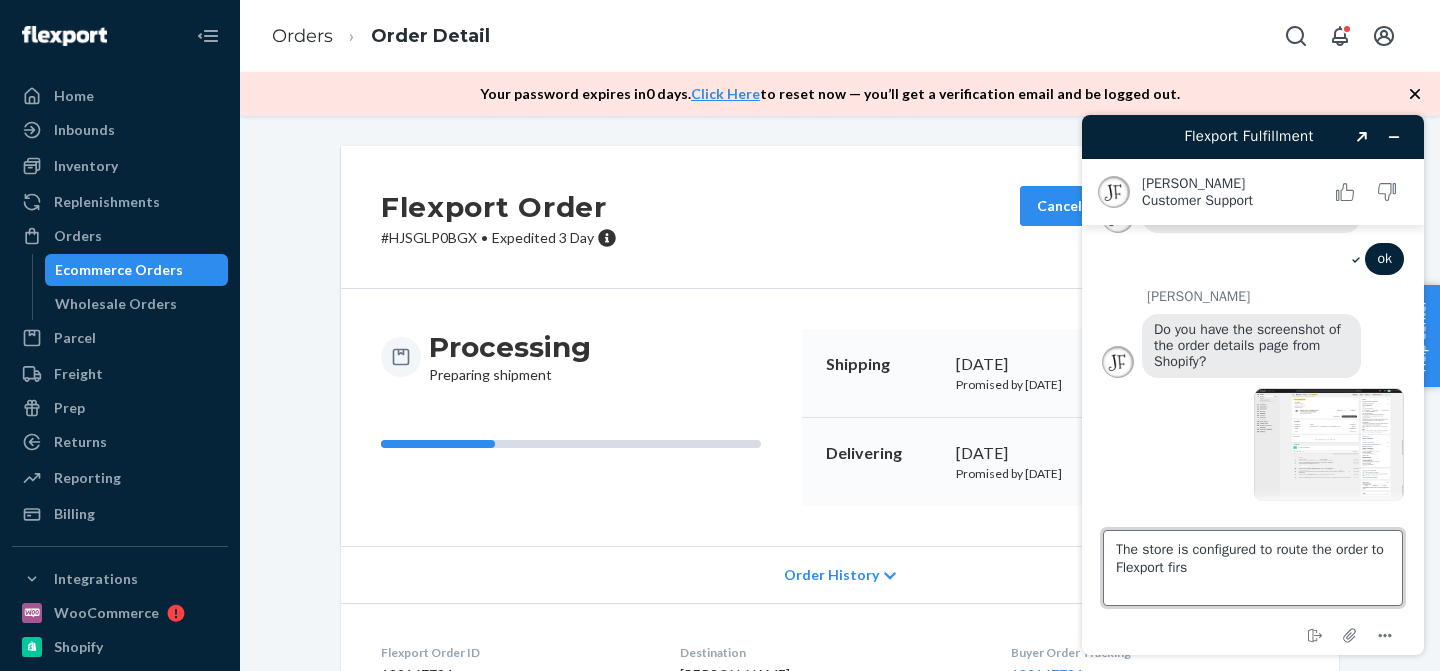 type on "The store is configured to route the order to Flexport first" 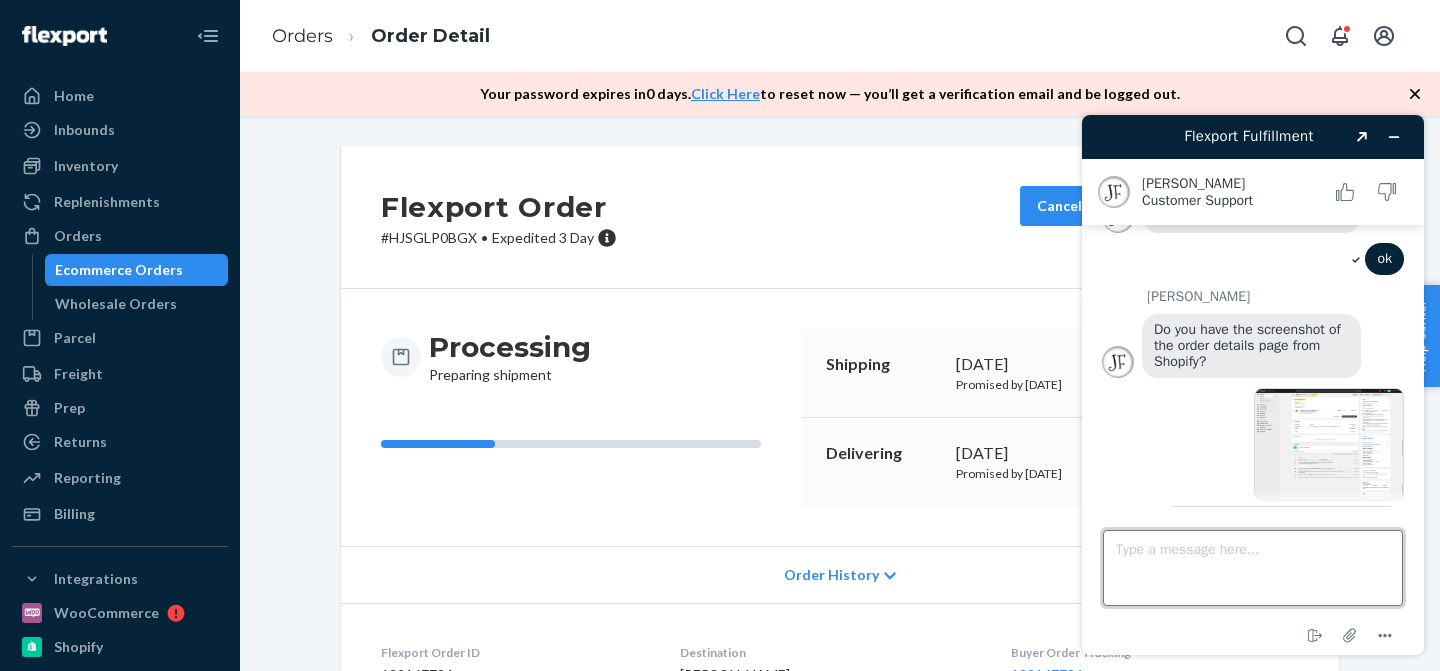 scroll, scrollTop: 491, scrollLeft: 0, axis: vertical 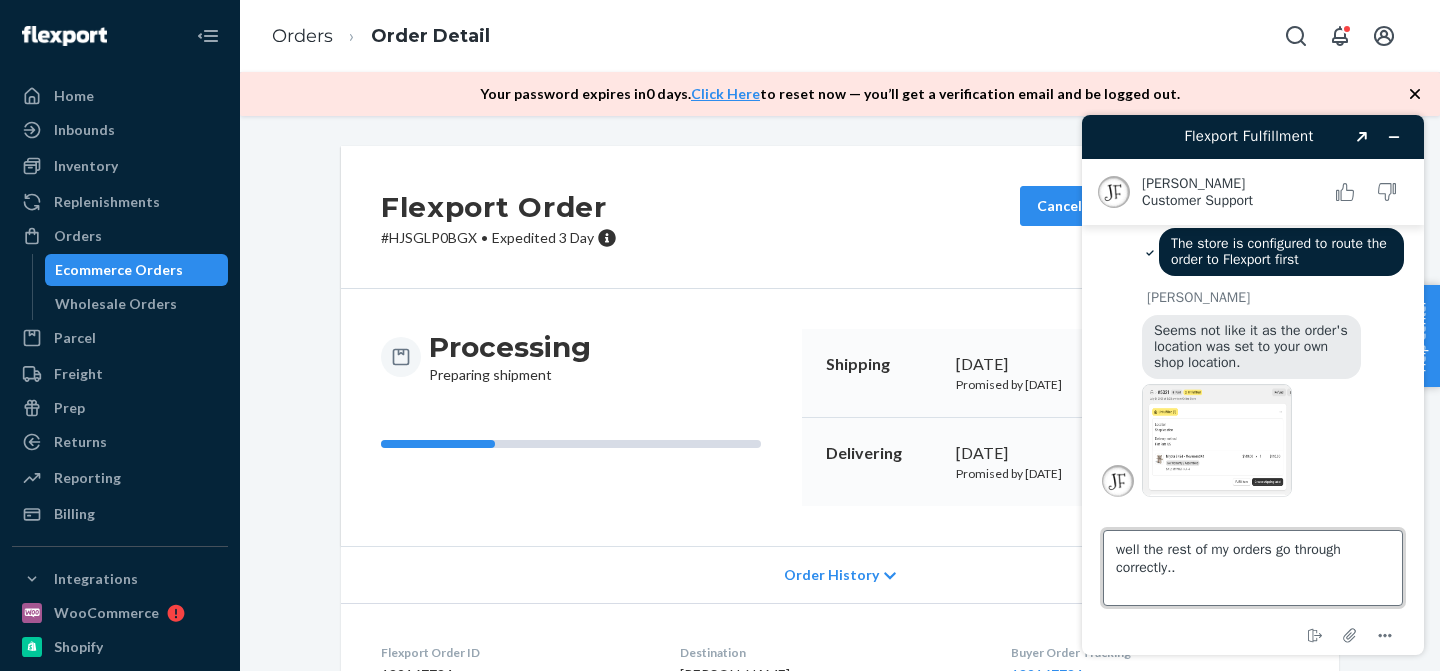 type on "well the rest of my orders go through correctly..." 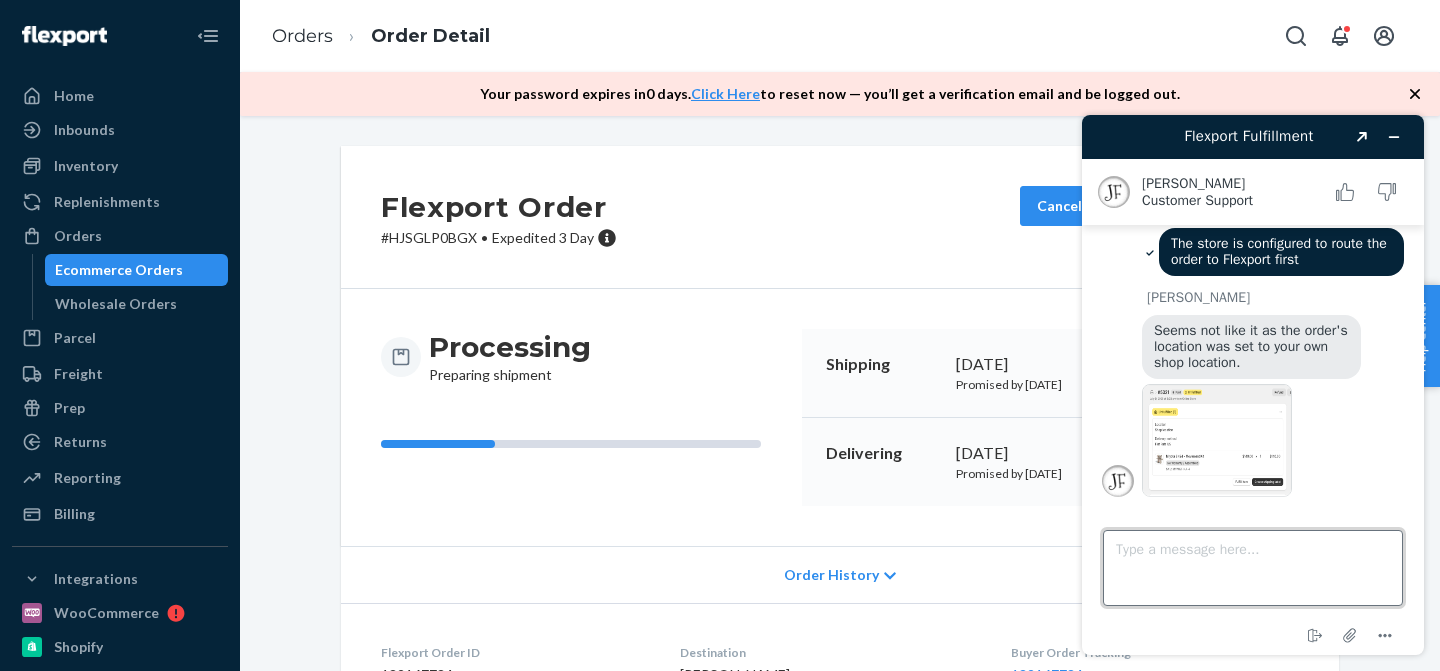 scroll, scrollTop: 807, scrollLeft: 0, axis: vertical 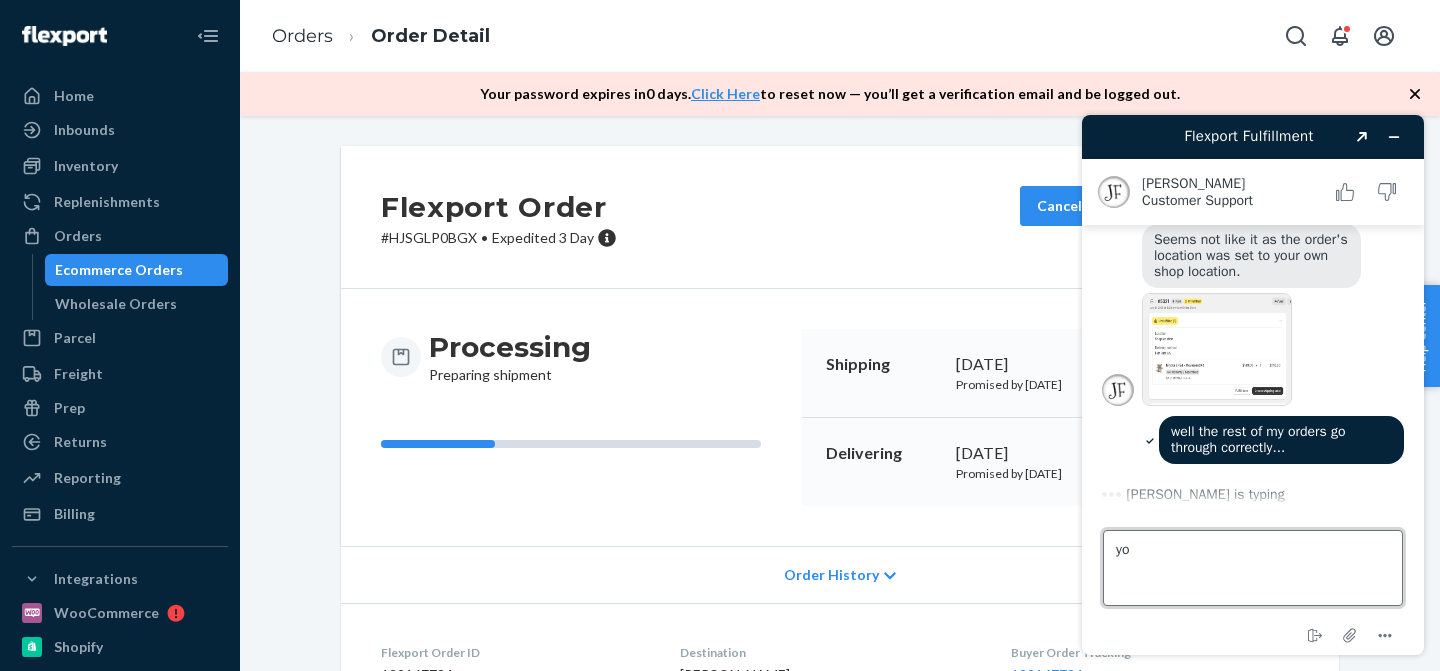 type on "y" 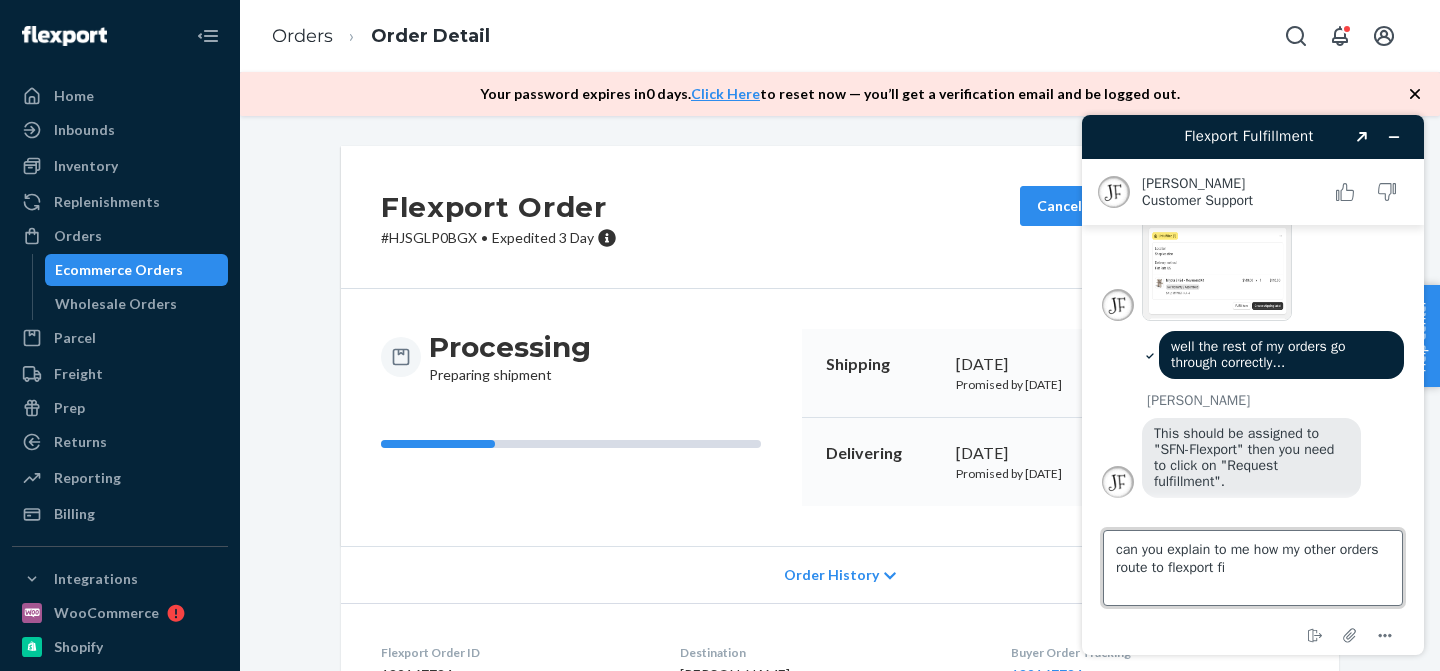 scroll, scrollTop: 887, scrollLeft: 0, axis: vertical 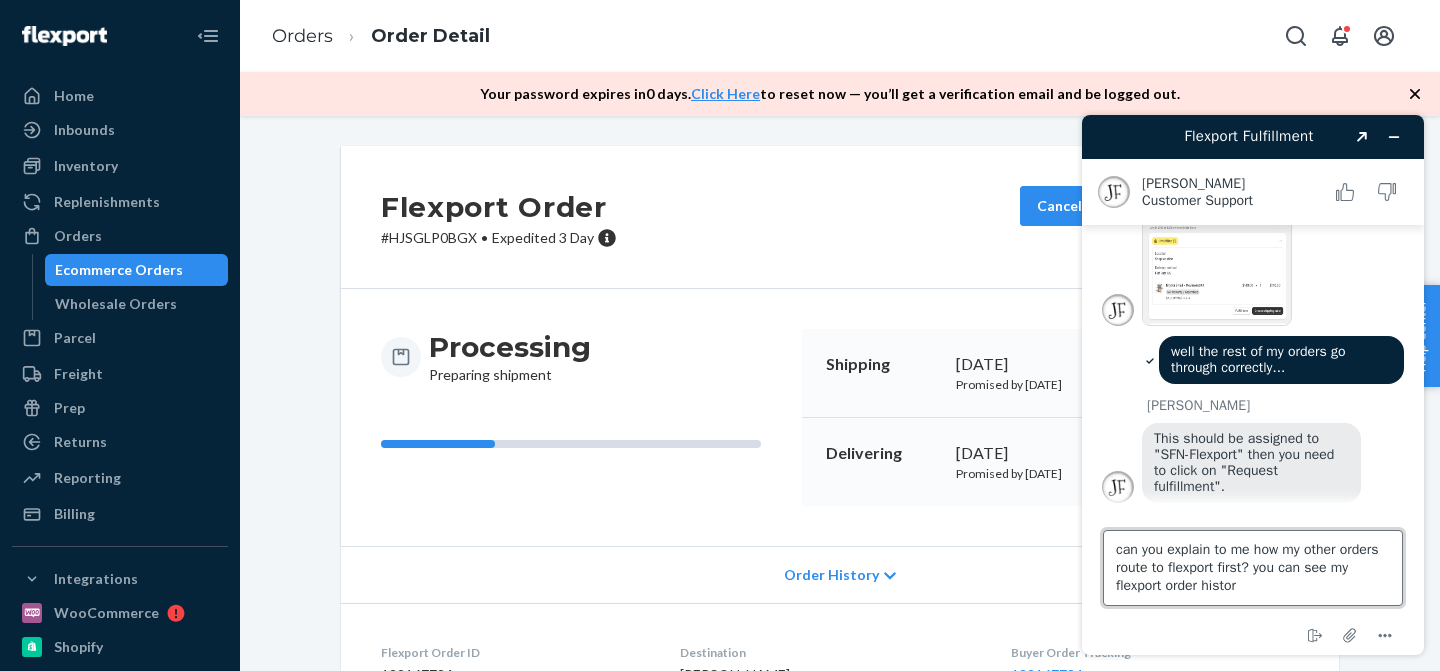 type on "can you explain to me how my other orders route to flexport first? you can see my flexport order history" 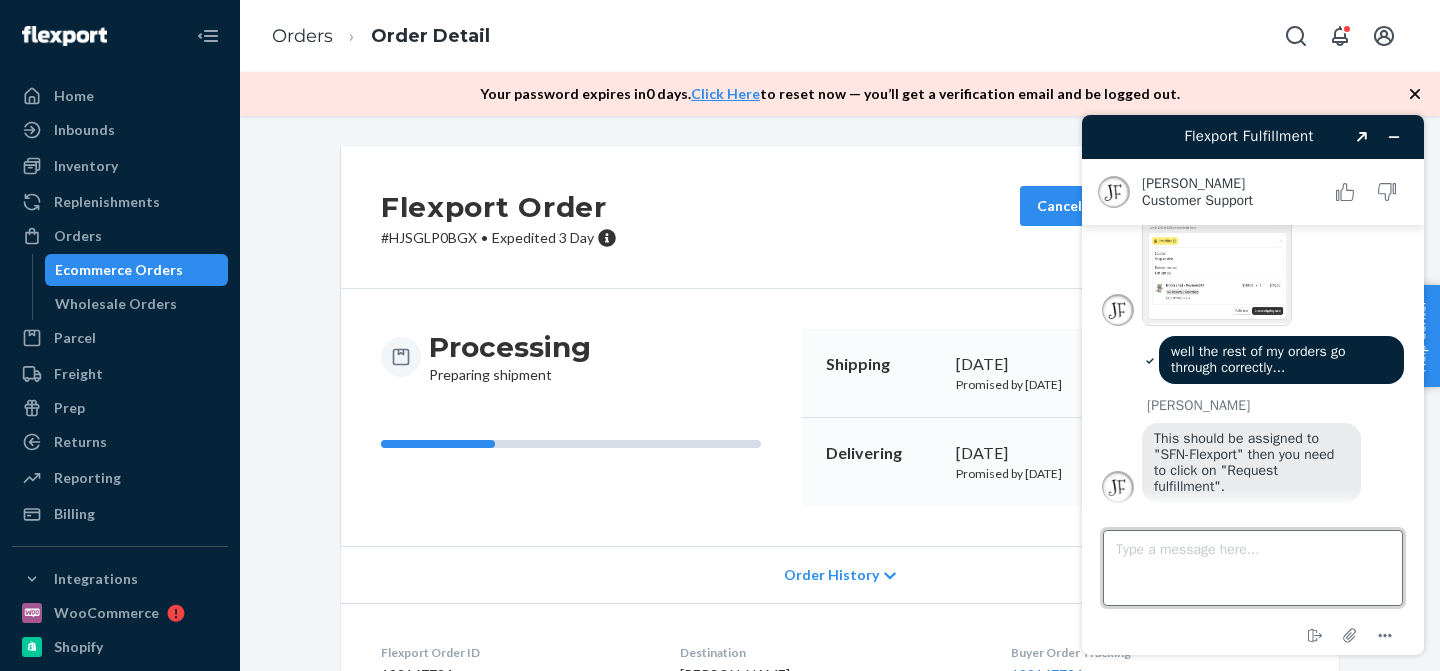scroll, scrollTop: 977, scrollLeft: 0, axis: vertical 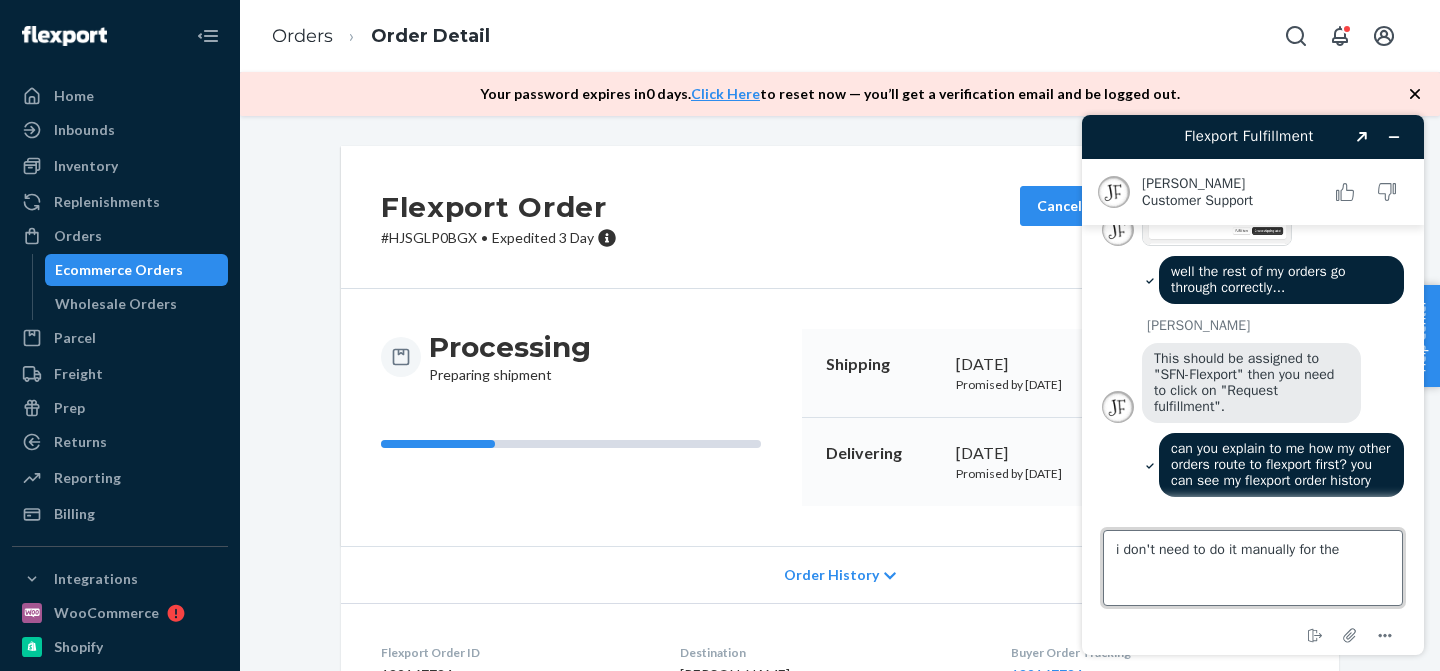 type on "i don't need to do it manually for them" 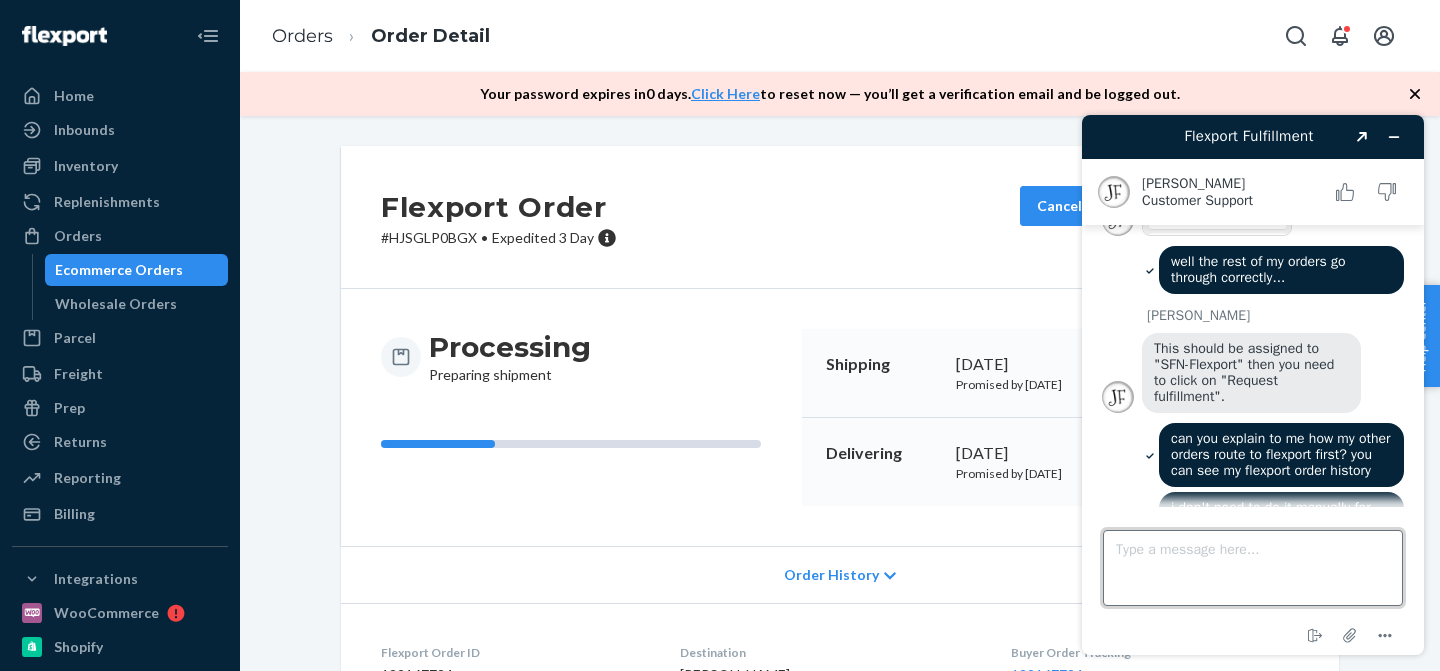 scroll, scrollTop: 1030, scrollLeft: 0, axis: vertical 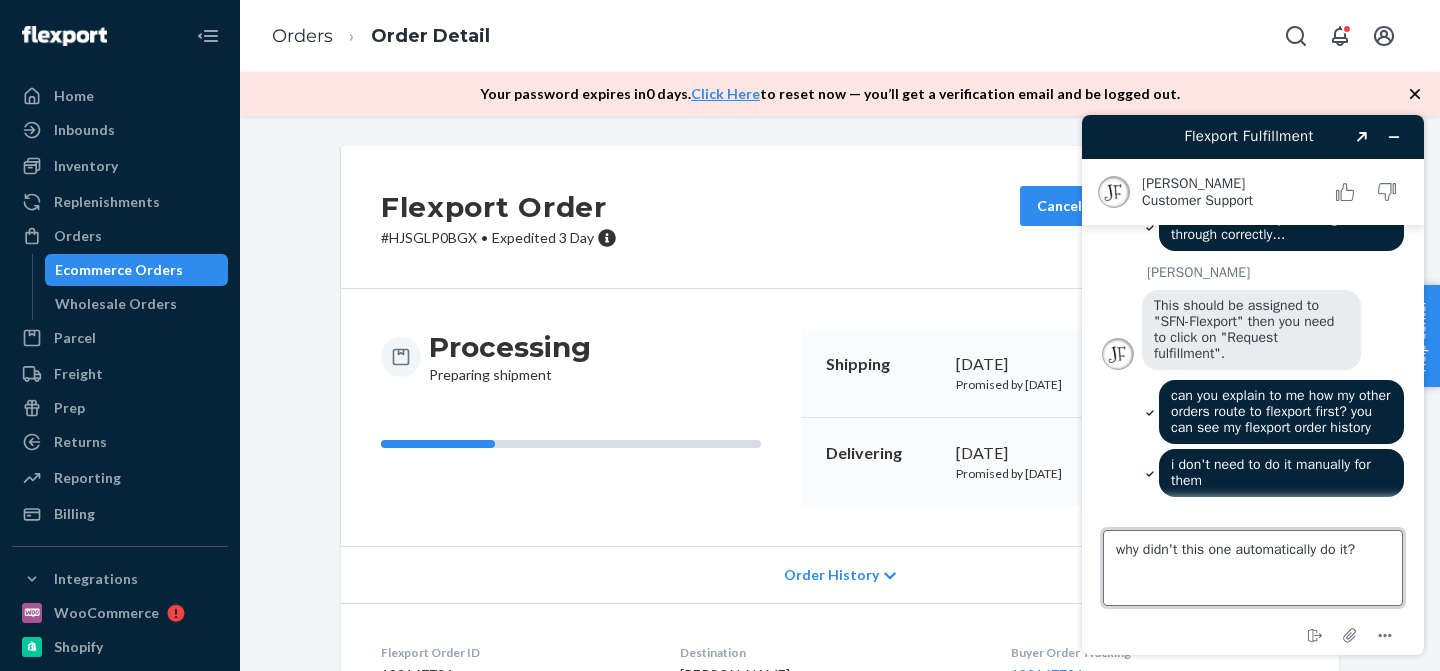 type on "why didn't this one automatically do it?" 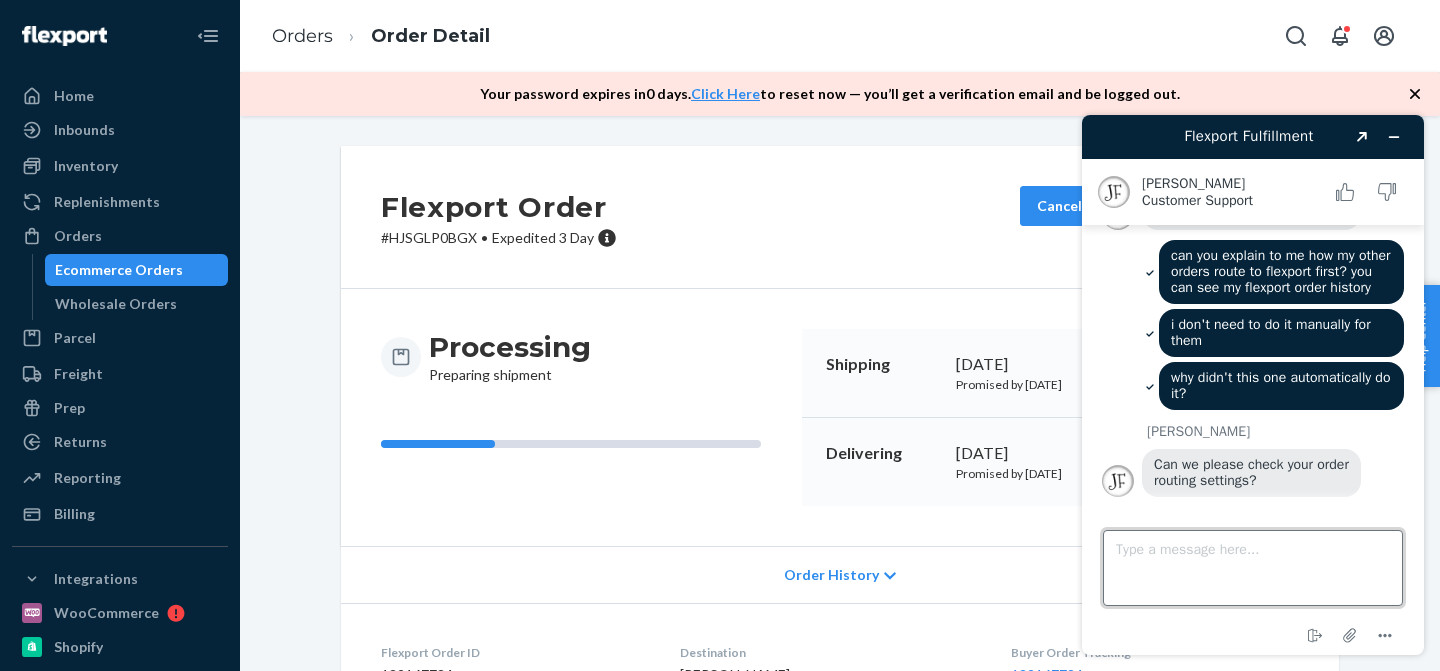 scroll, scrollTop: 1169, scrollLeft: 0, axis: vertical 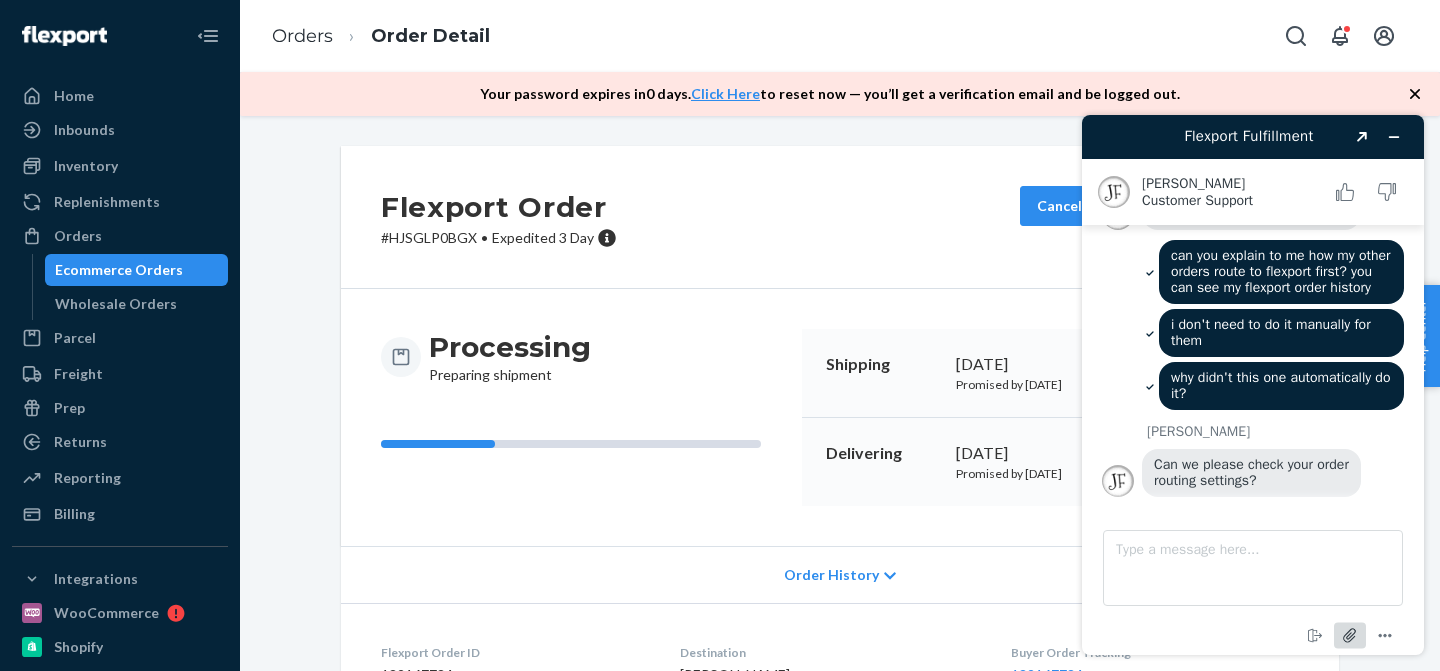click 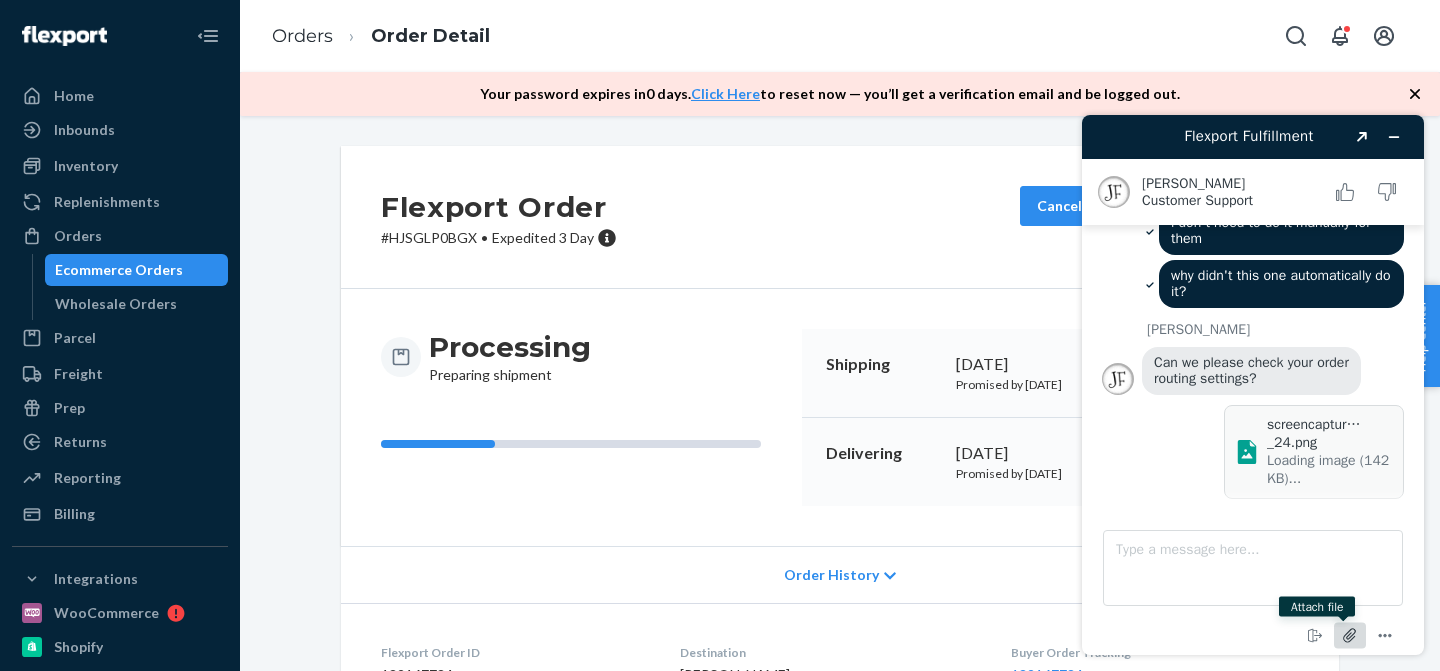 scroll, scrollTop: 1267, scrollLeft: 0, axis: vertical 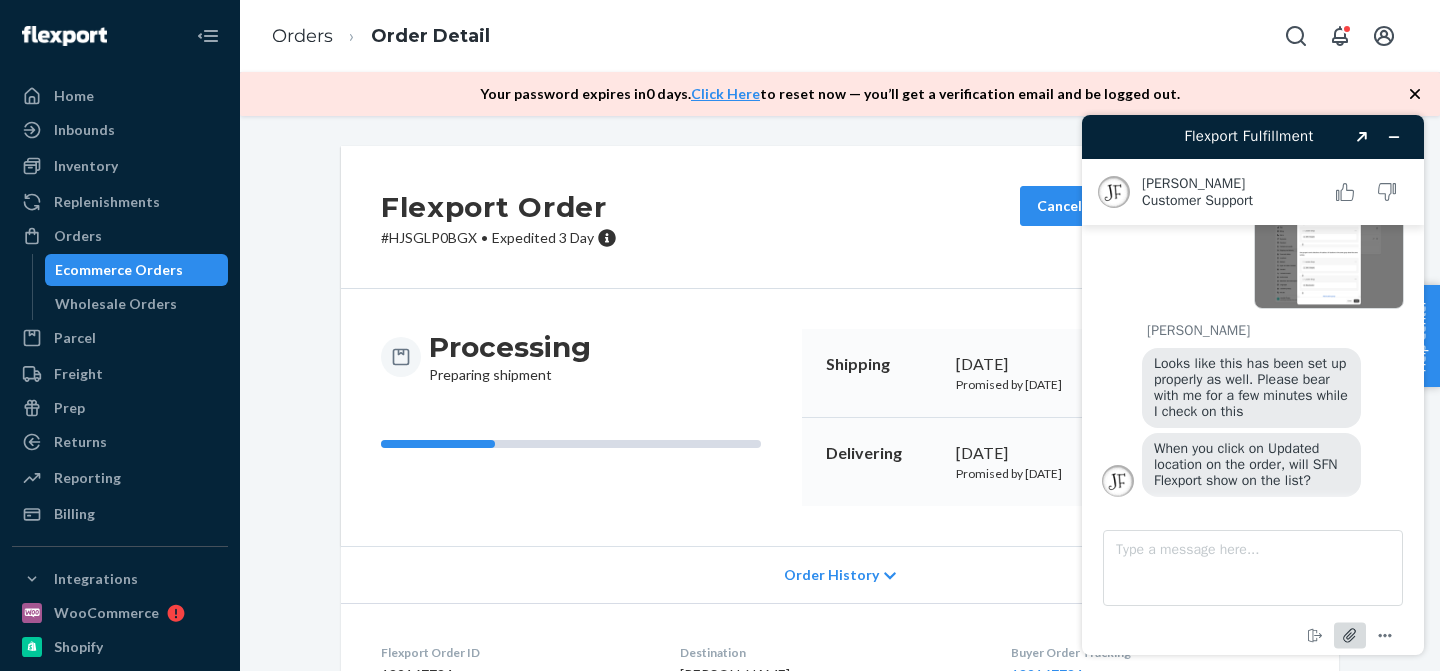 type 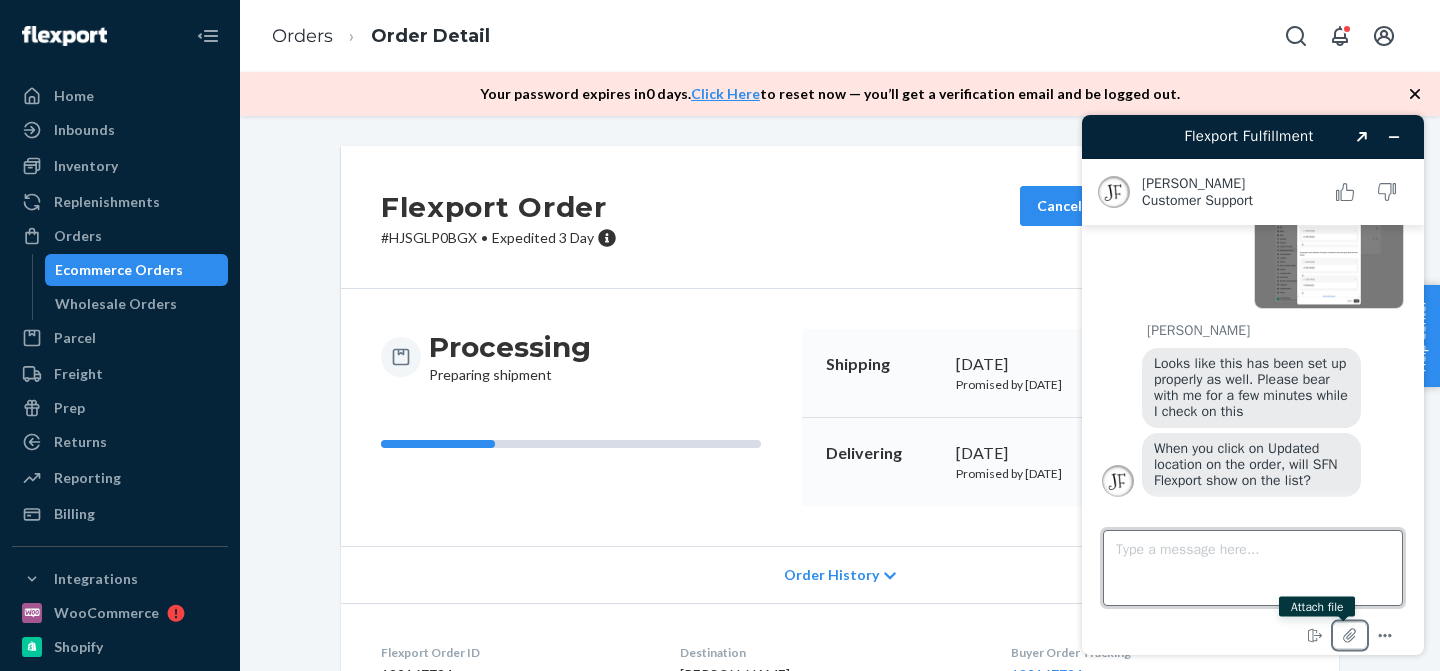 click on "Type a message here..." at bounding box center (1253, 568) 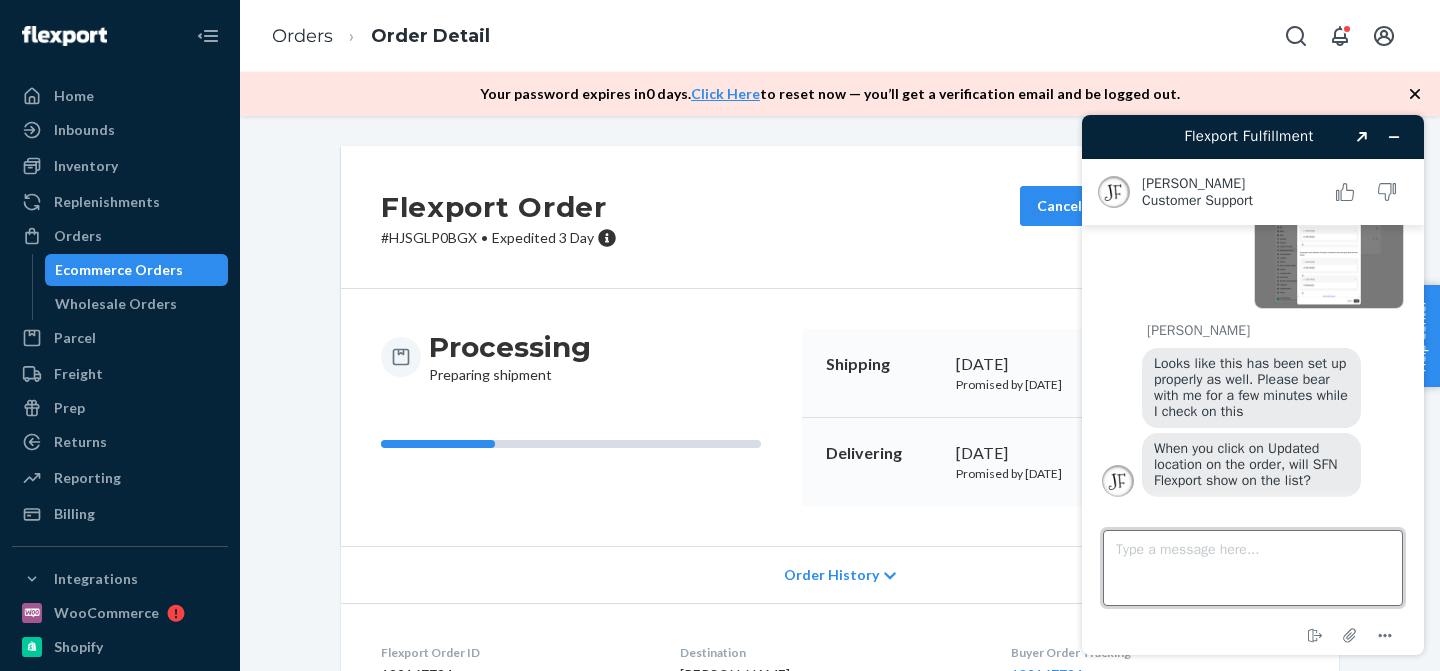 type on "t" 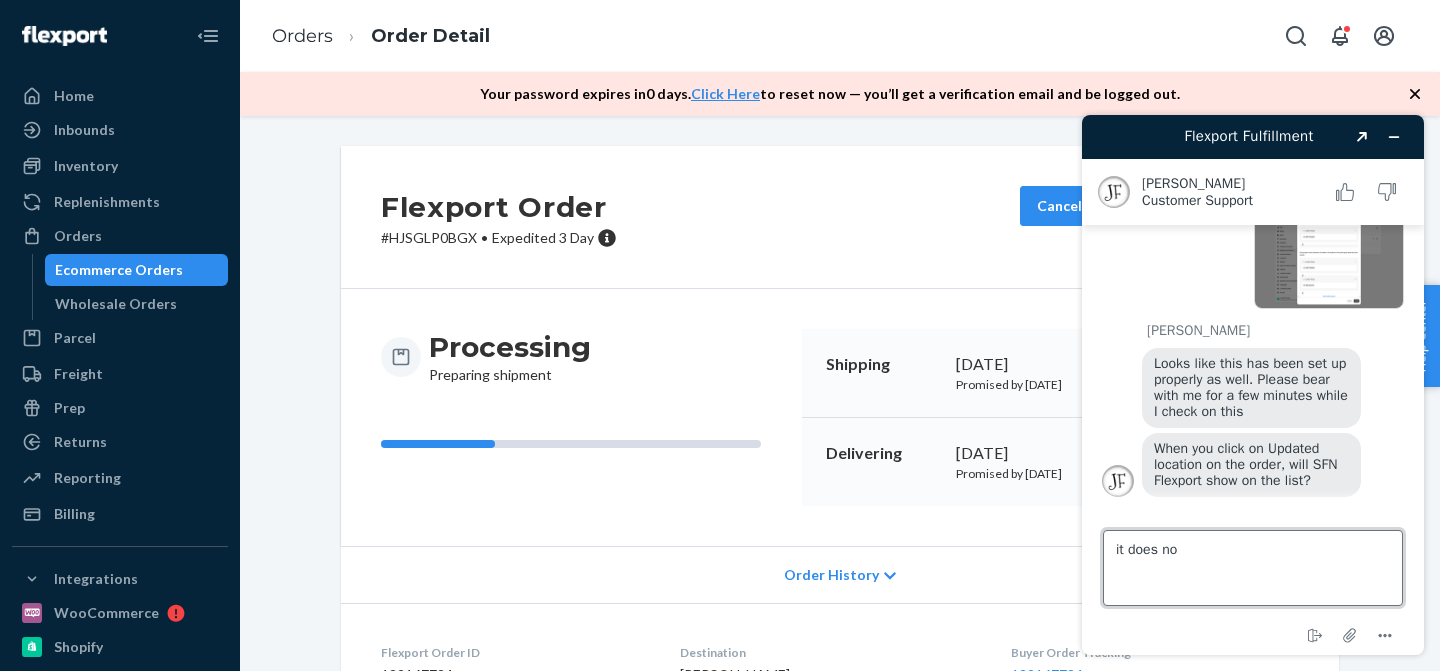type on "it does not" 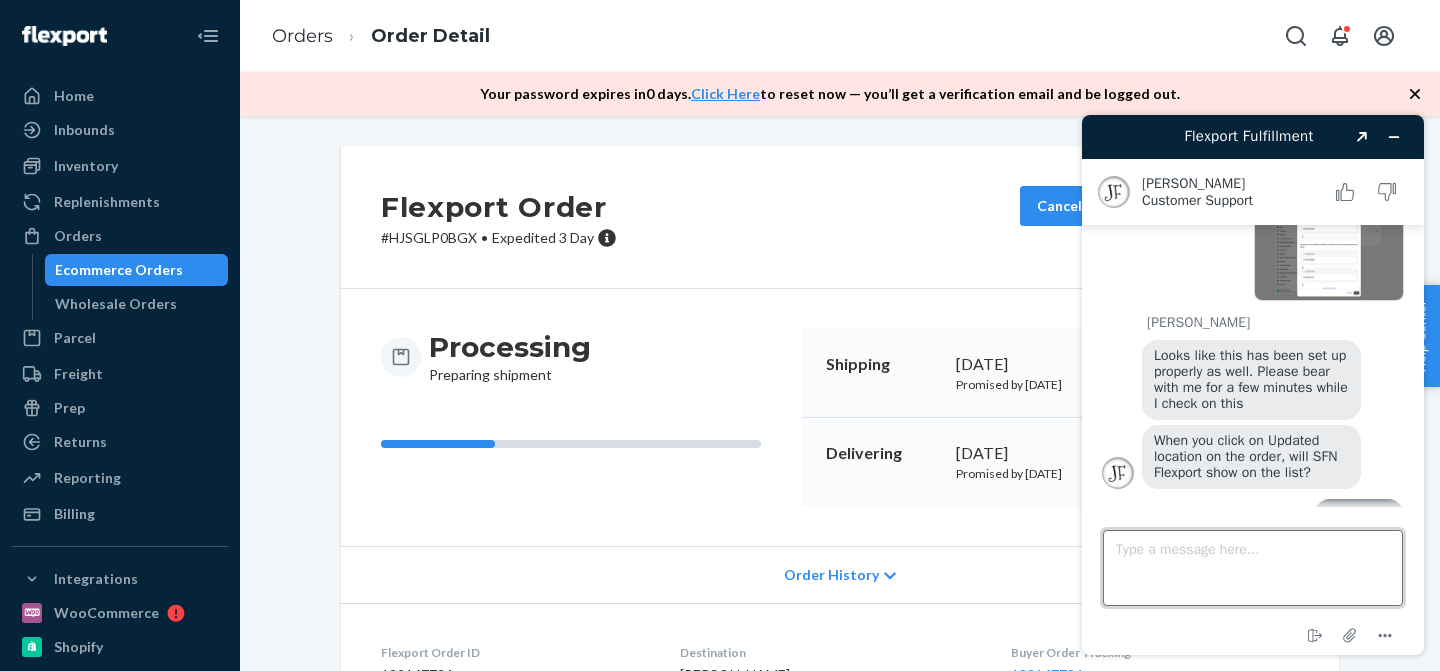scroll, scrollTop: 1521, scrollLeft: 0, axis: vertical 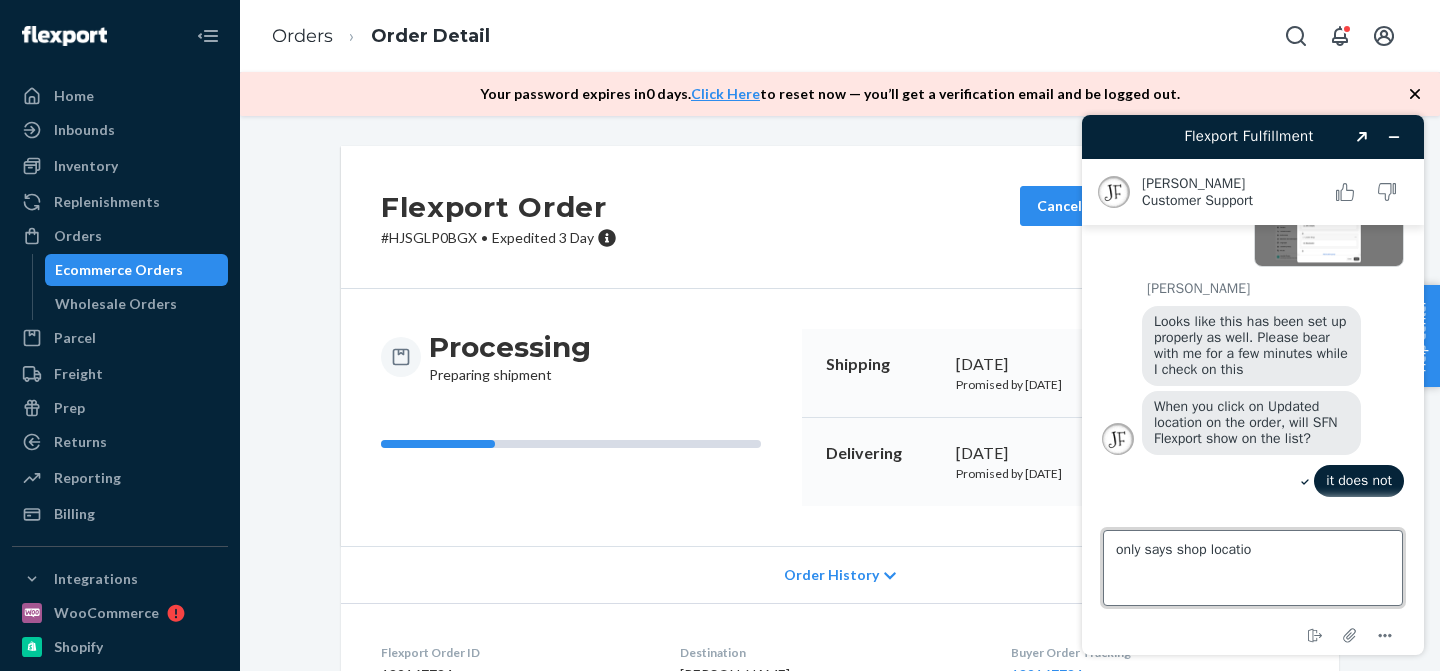 type on "only says shop location" 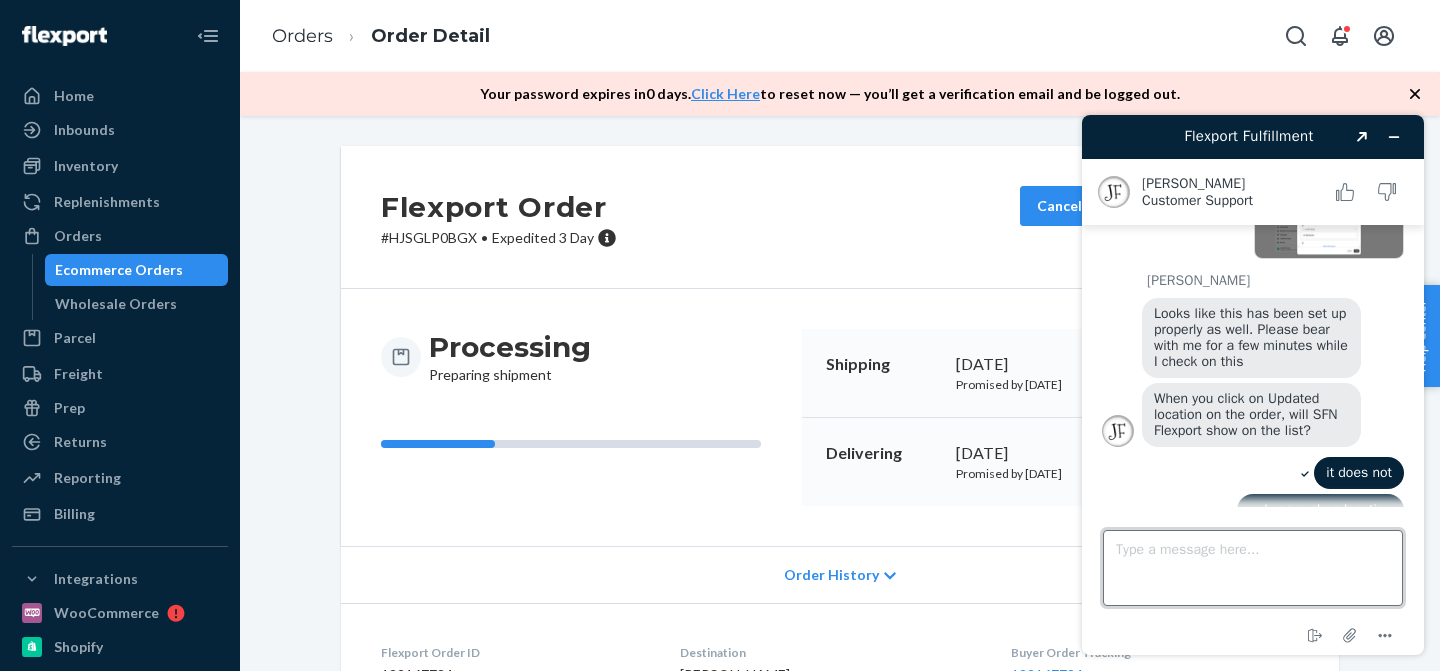 scroll, scrollTop: 1558, scrollLeft: 0, axis: vertical 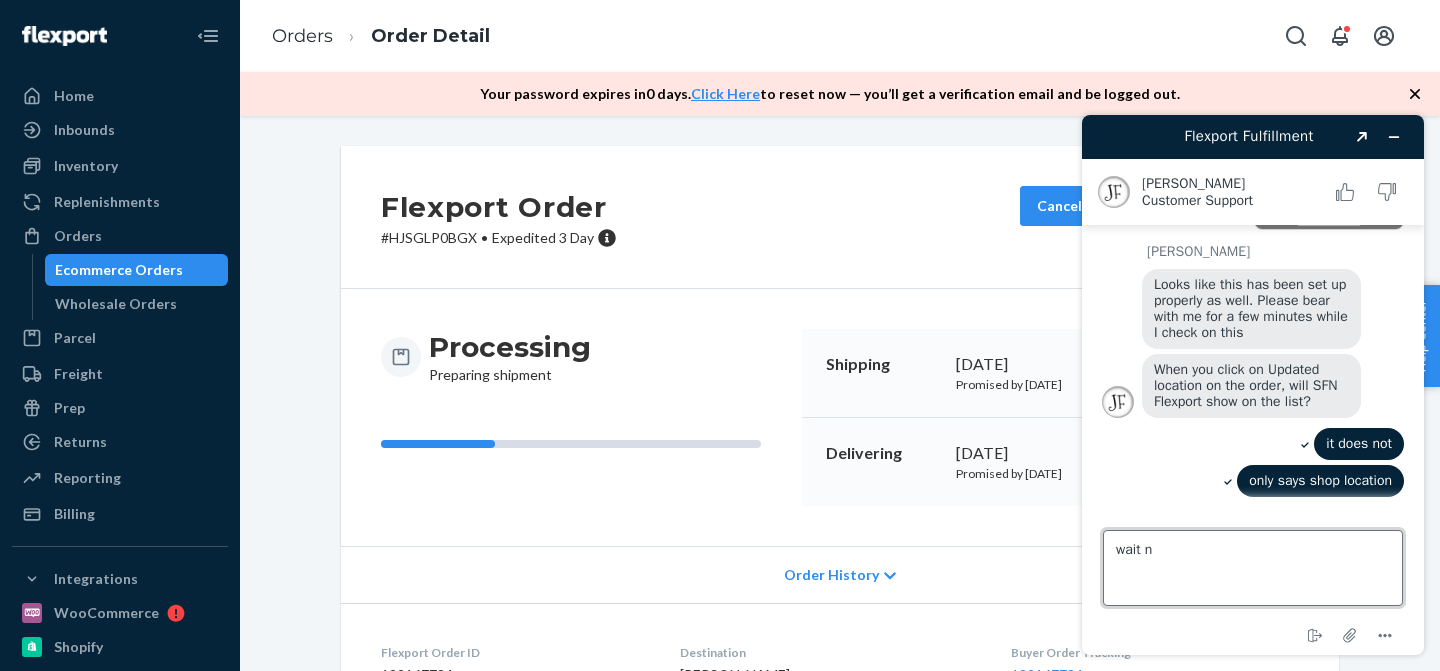 type on "wait no" 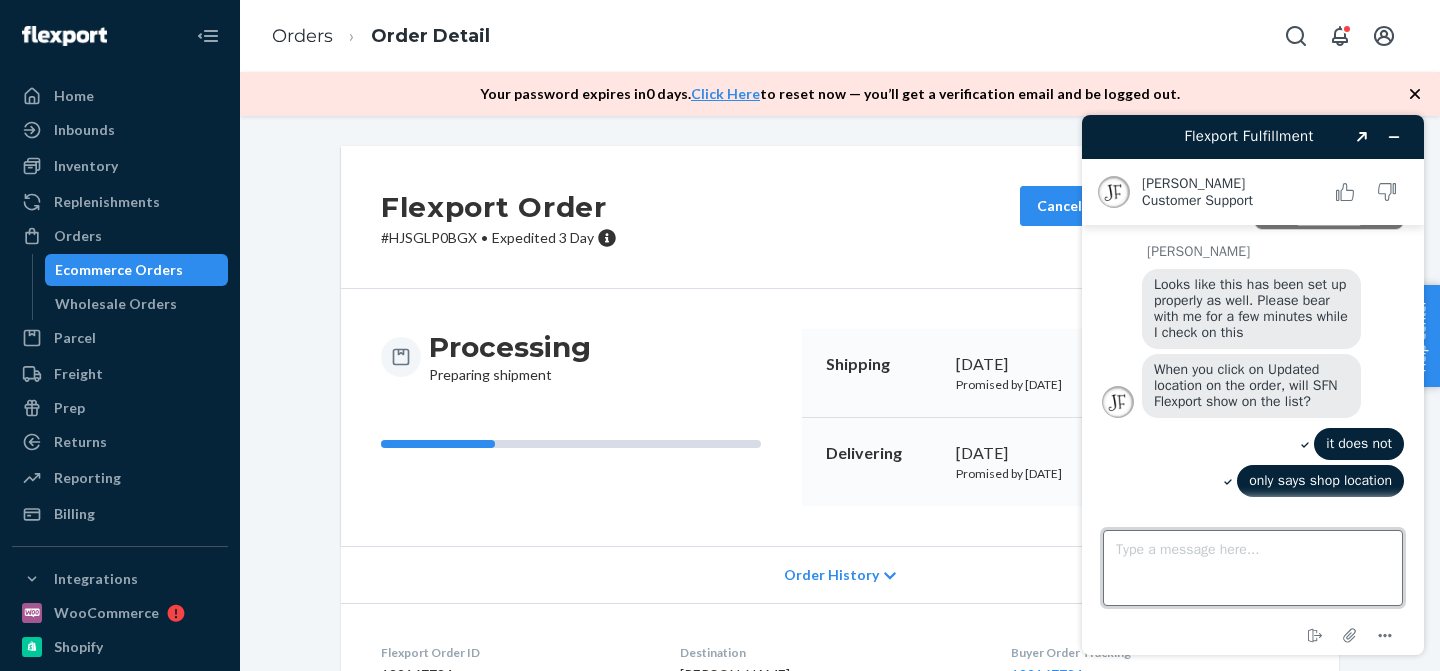 scroll, scrollTop: 1595, scrollLeft: 0, axis: vertical 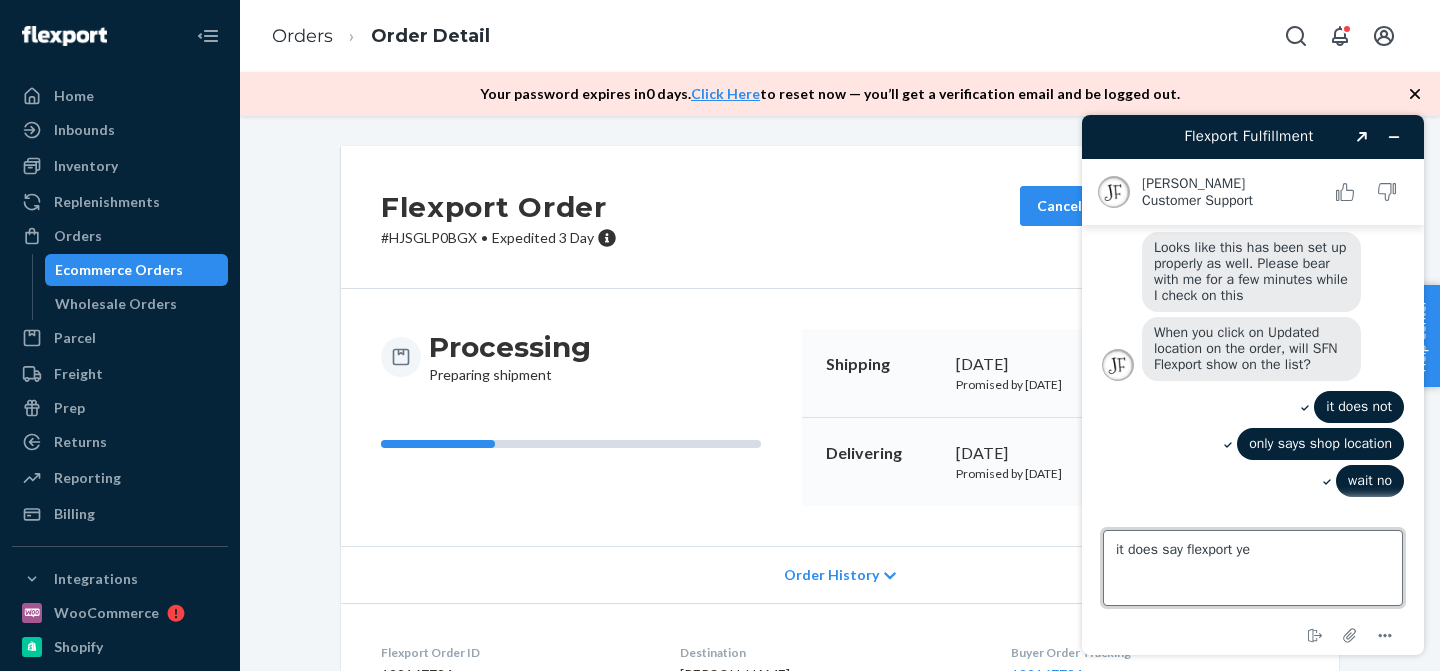 type on "it does say flexport yes" 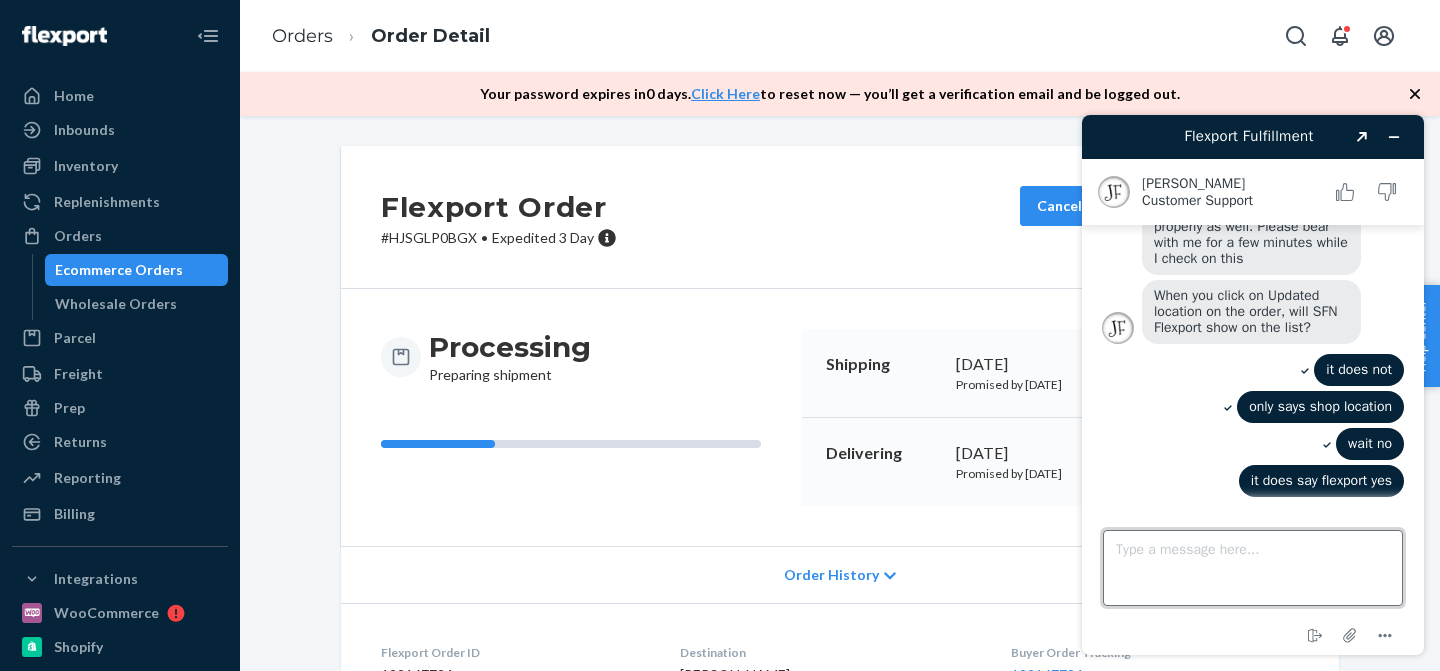 scroll, scrollTop: 1632, scrollLeft: 0, axis: vertical 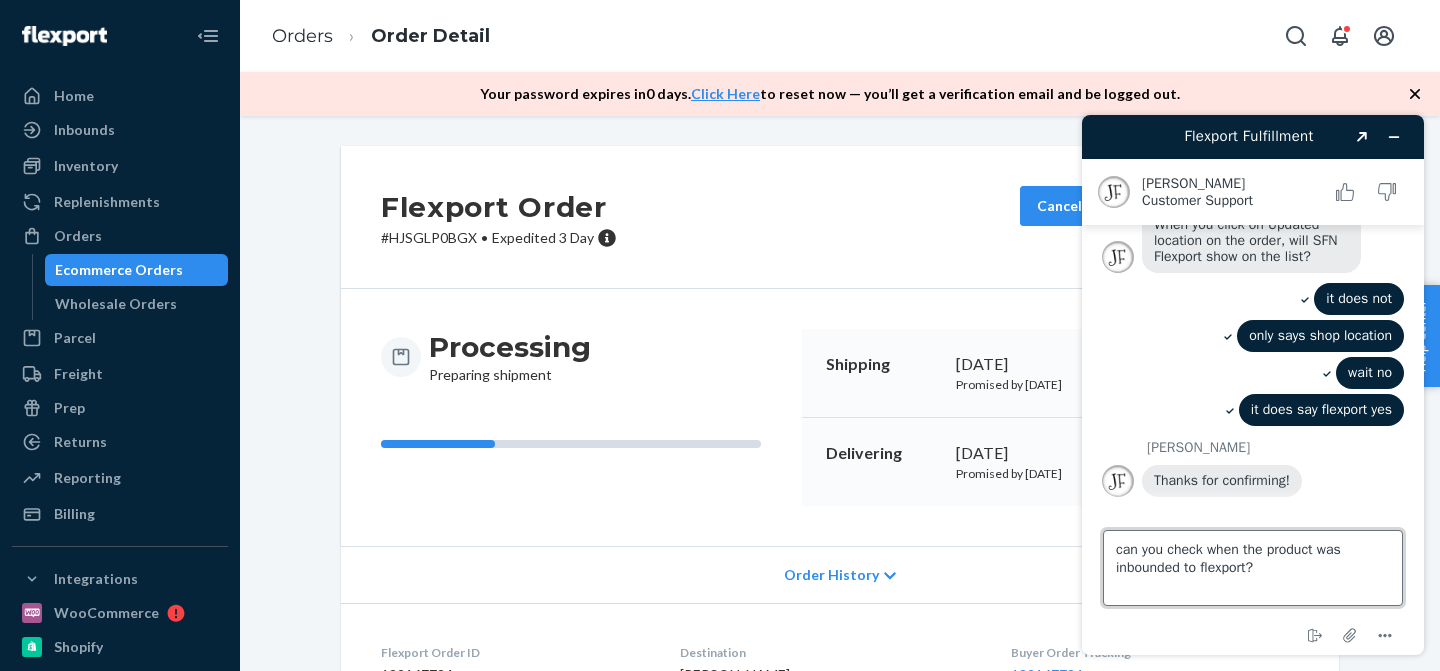 type on "can you check when the product was inbounded to flexport?" 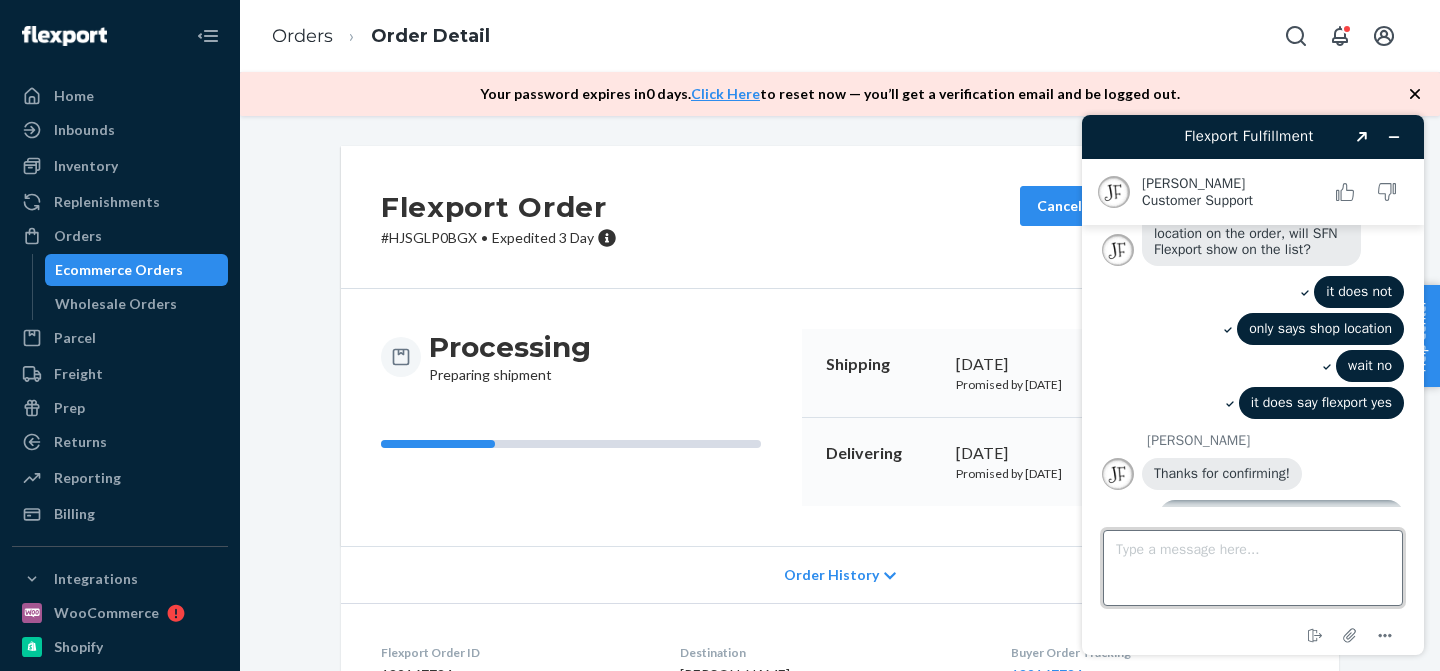 scroll, scrollTop: 1759, scrollLeft: 0, axis: vertical 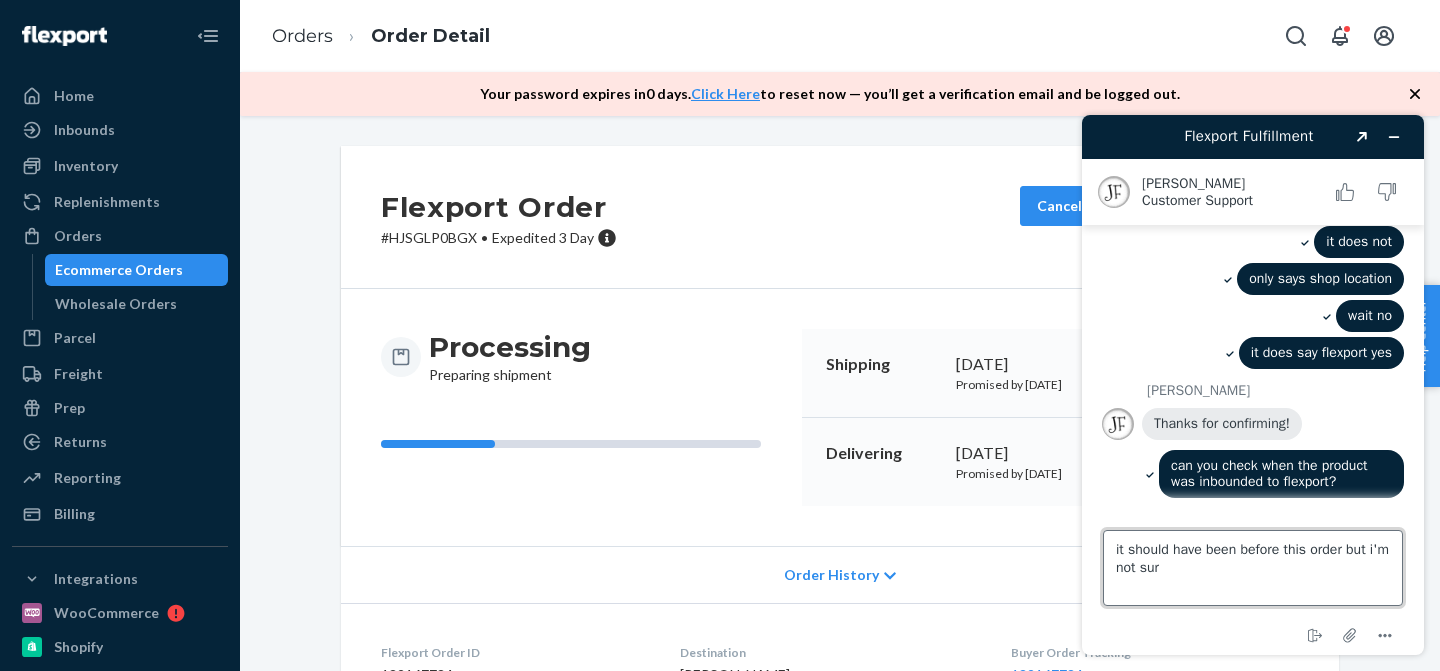 type on "it should have been before this order but i'm not sure" 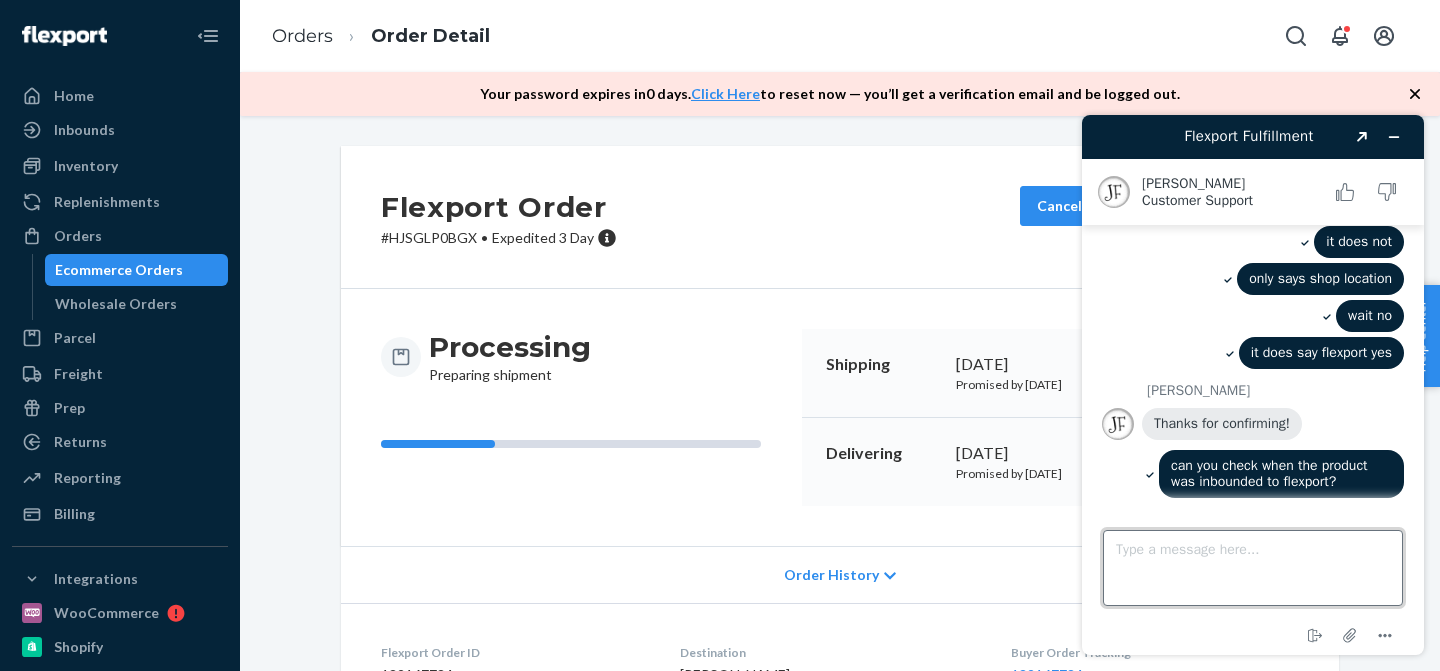 scroll, scrollTop: 1812, scrollLeft: 0, axis: vertical 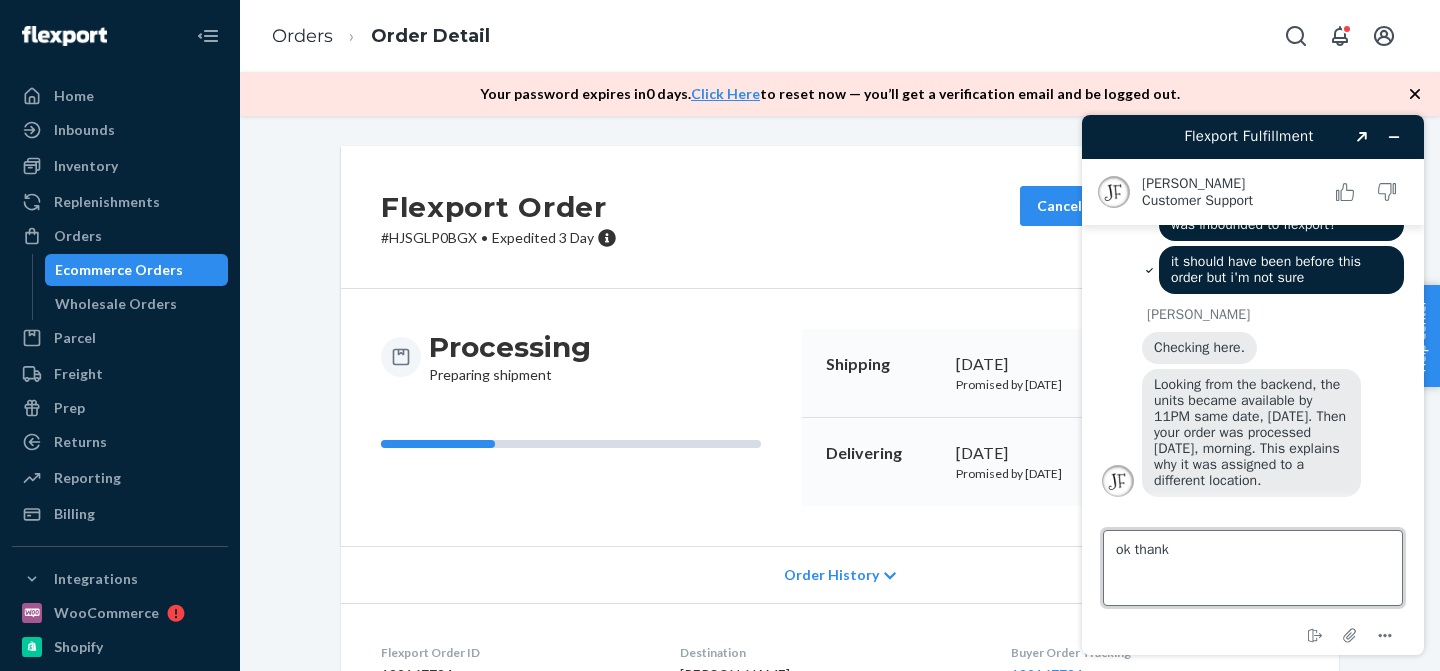 type on "ok thanks" 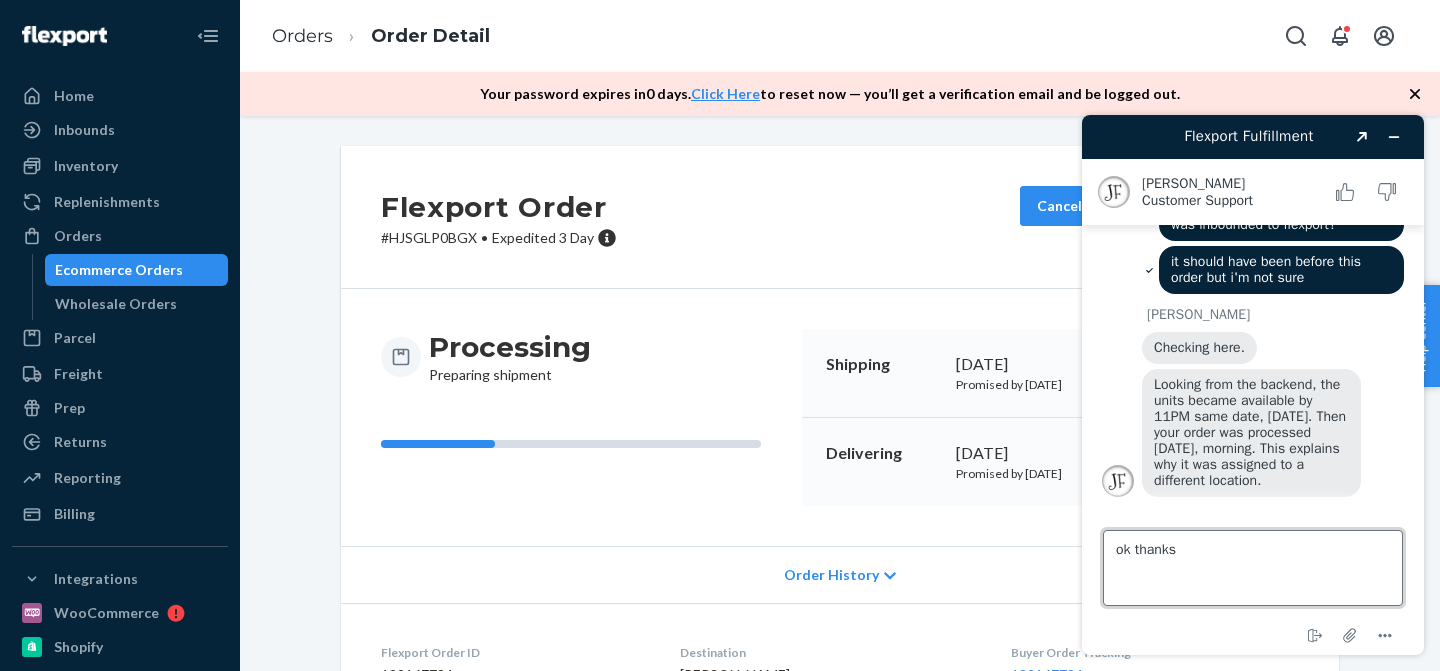 type 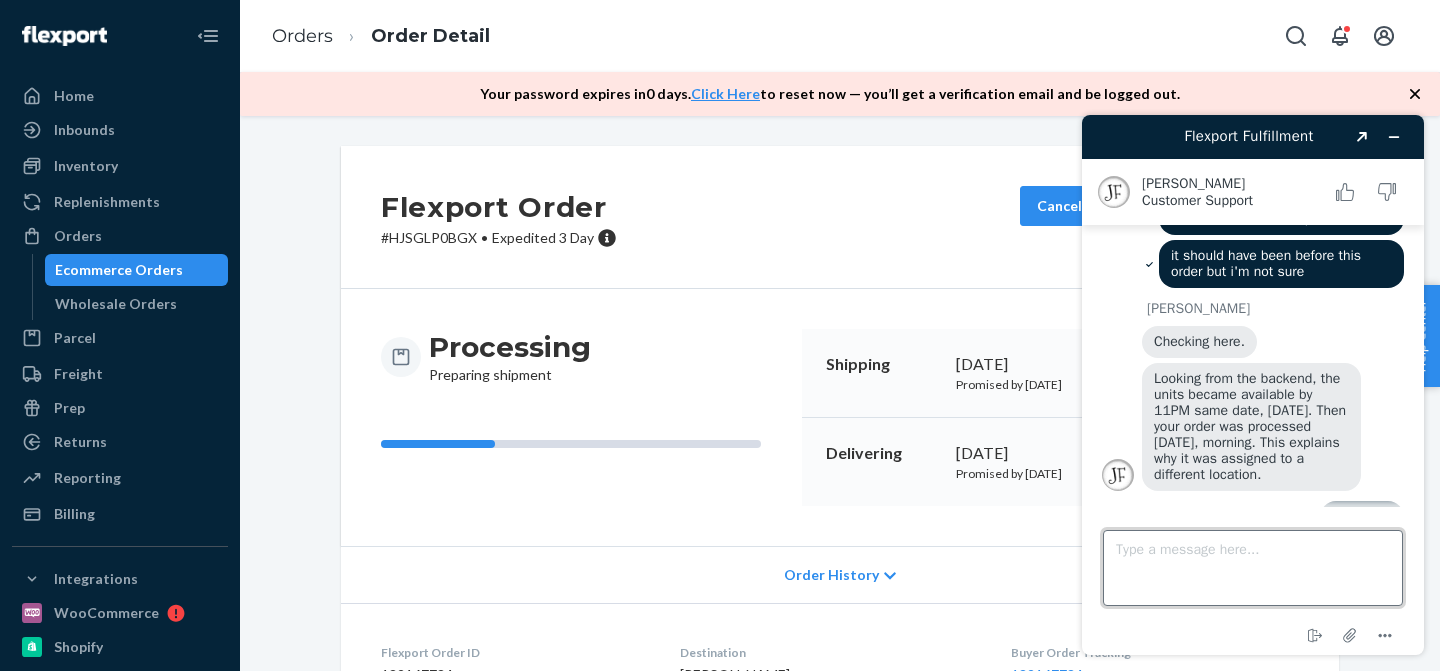 scroll, scrollTop: 2057, scrollLeft: 0, axis: vertical 